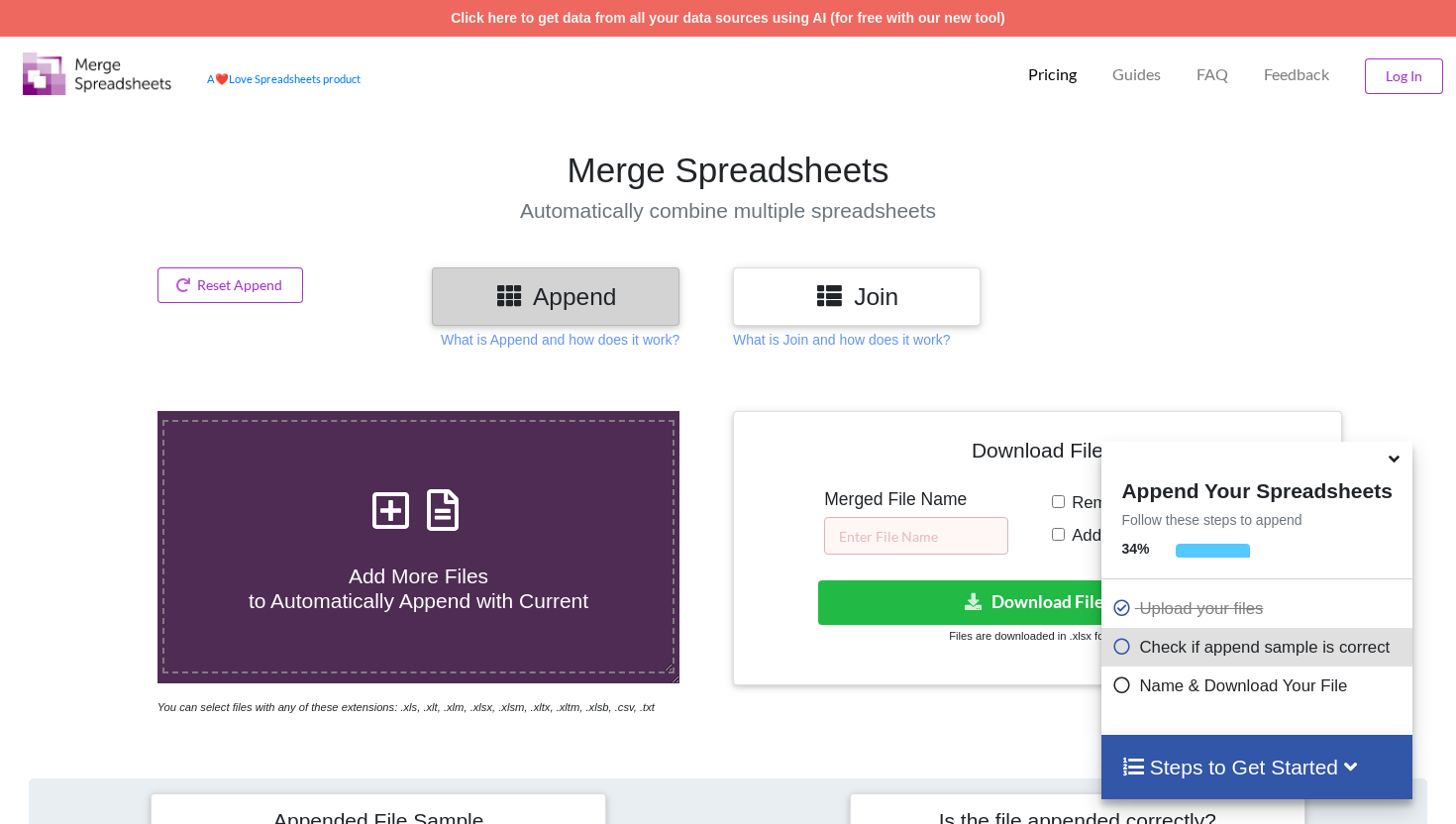 scroll, scrollTop: 799, scrollLeft: 0, axis: vertical 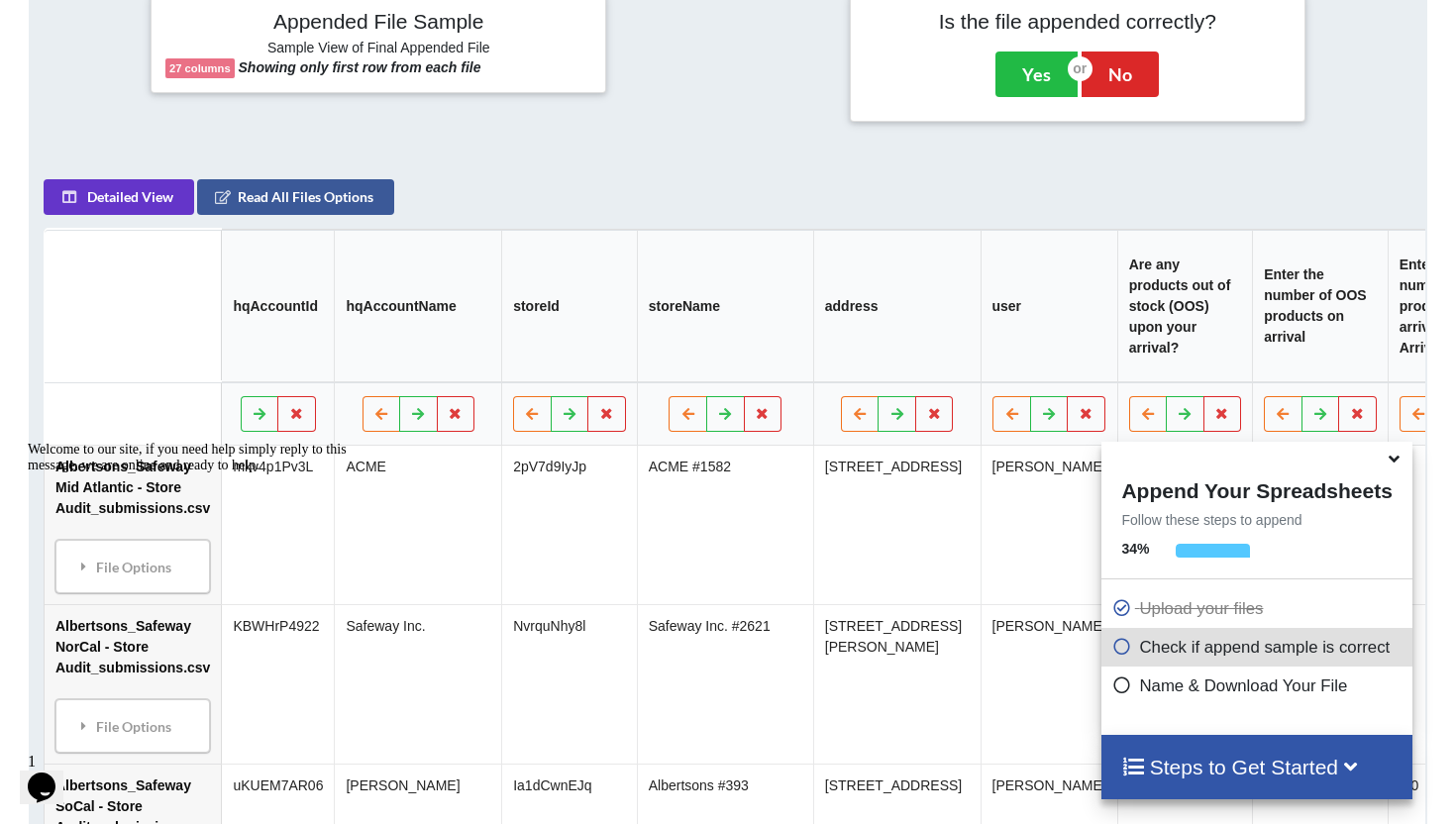 click at bounding box center (1394, 456) 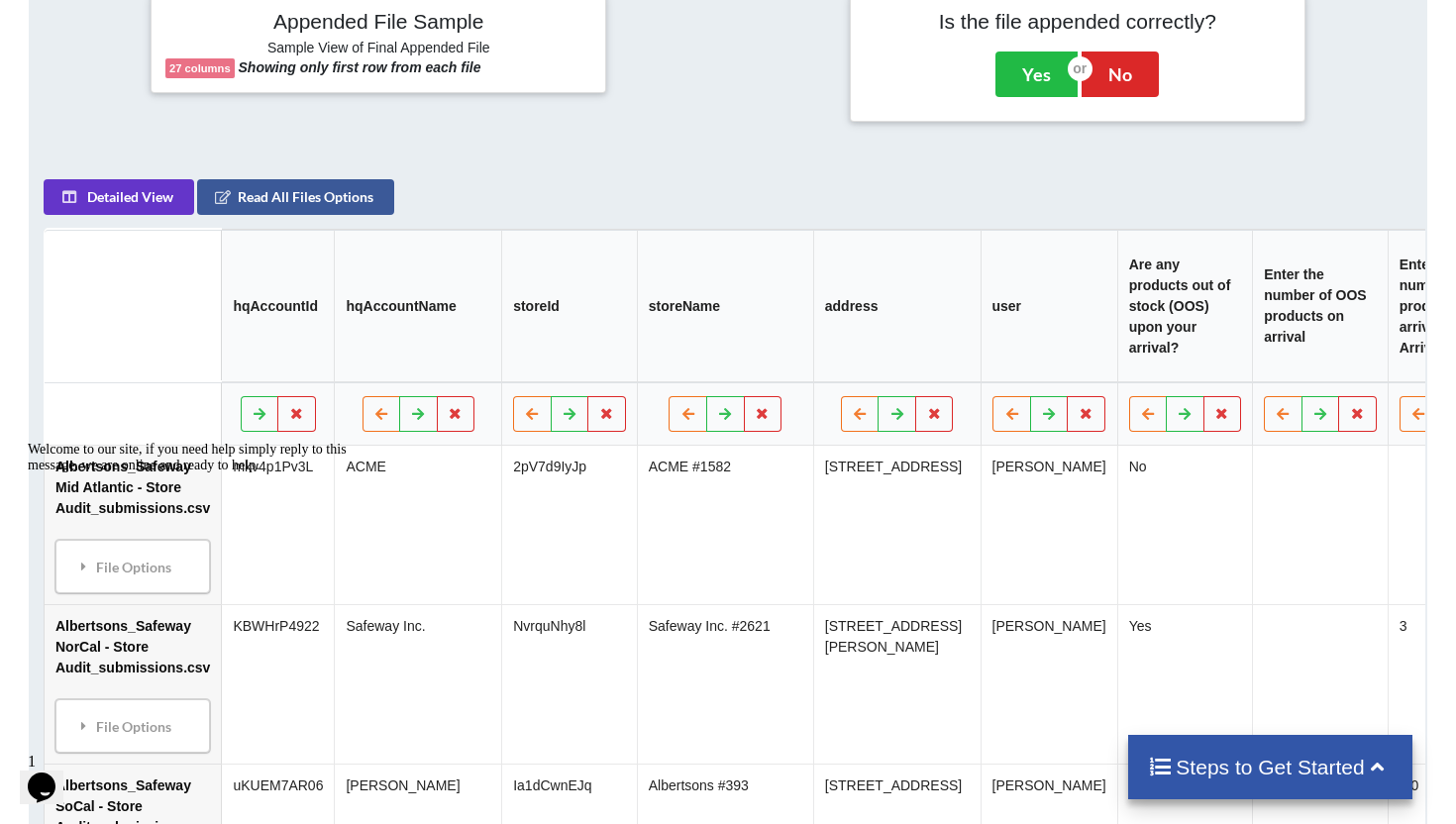 click on "Welcome to our site, if you need help simply reply to this message, we are online and ready to help." at bounding box center [206, 458] 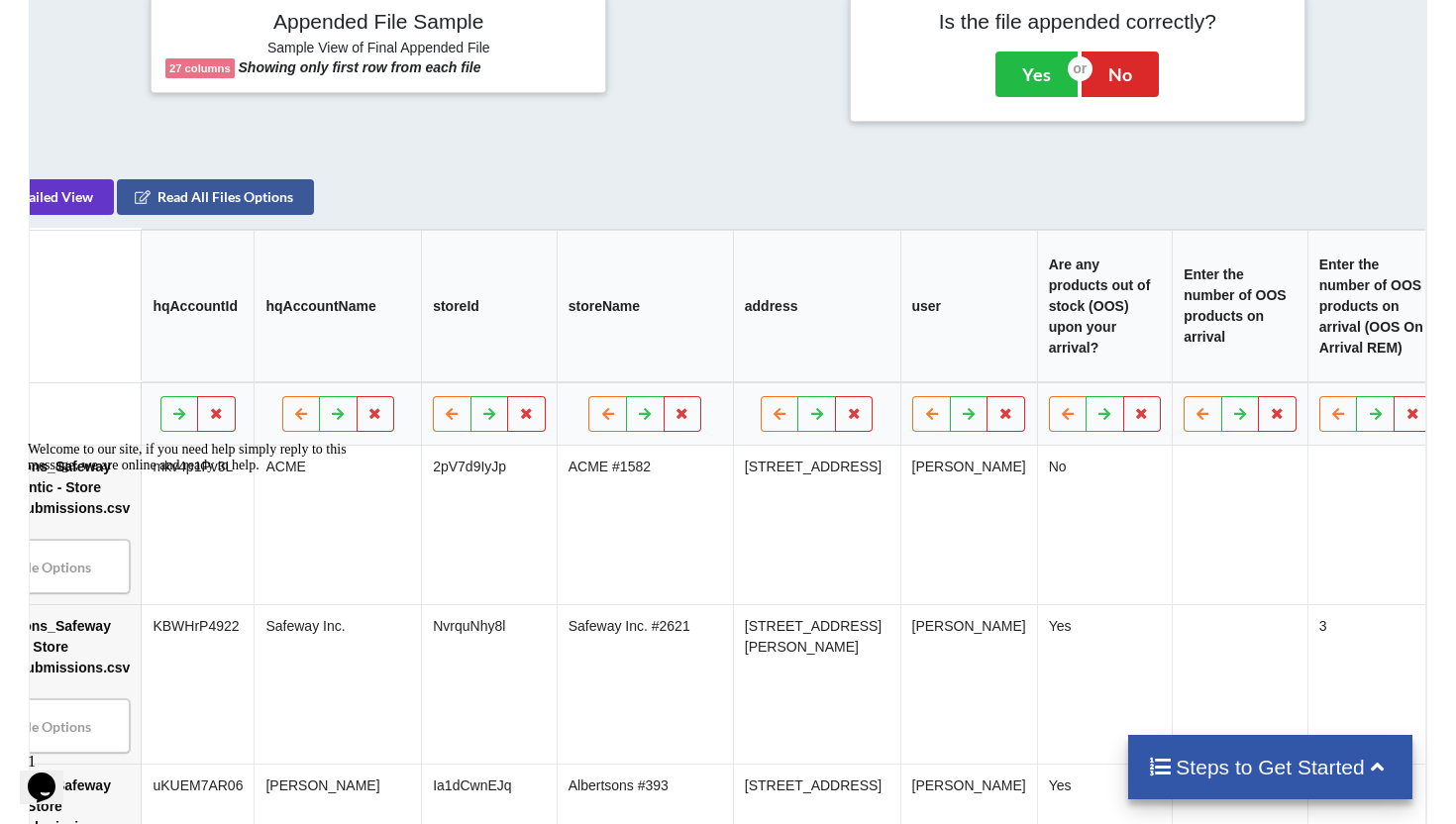 scroll, scrollTop: 0, scrollLeft: 81, axis: horizontal 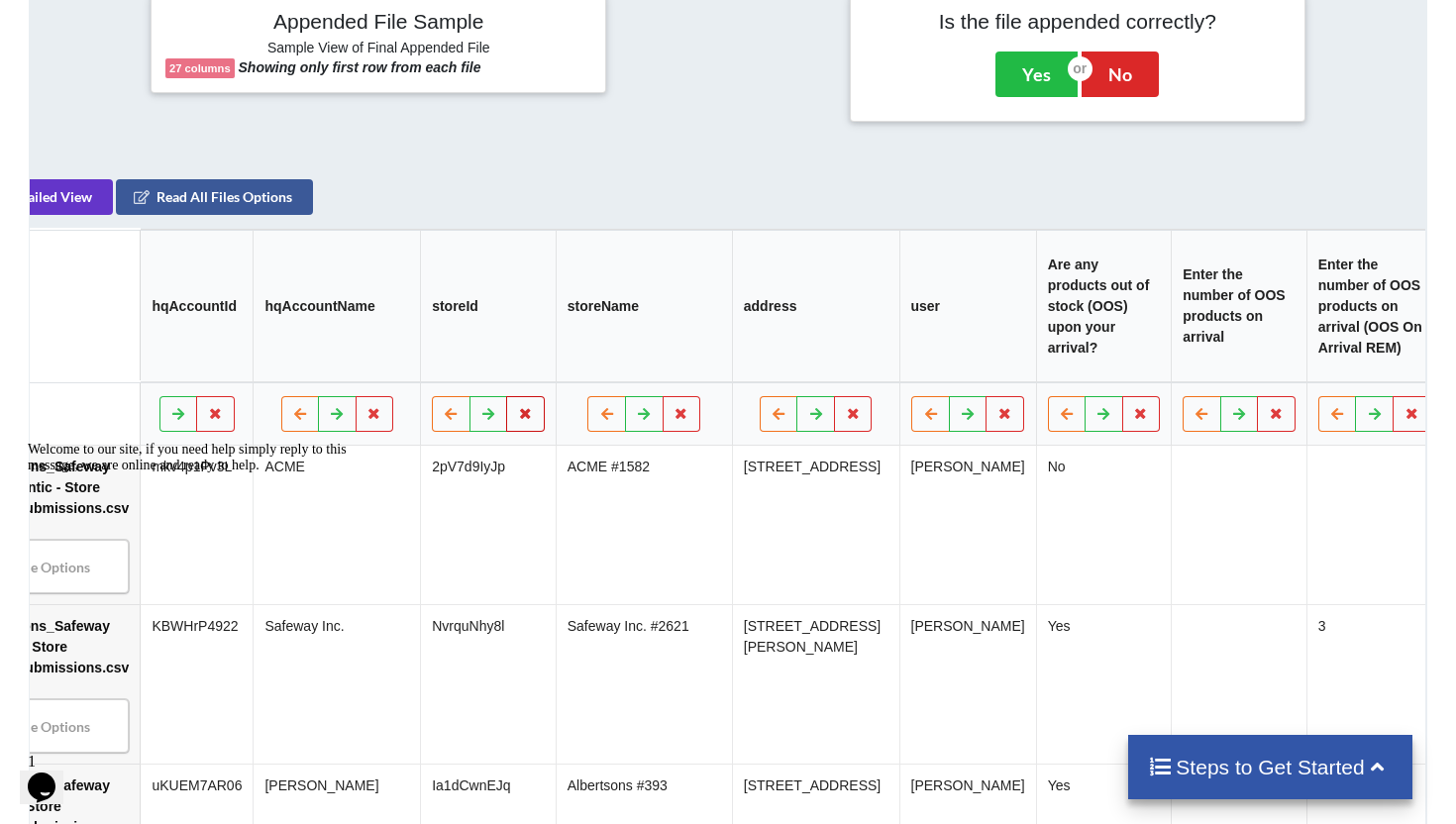 click at bounding box center [526, 414] 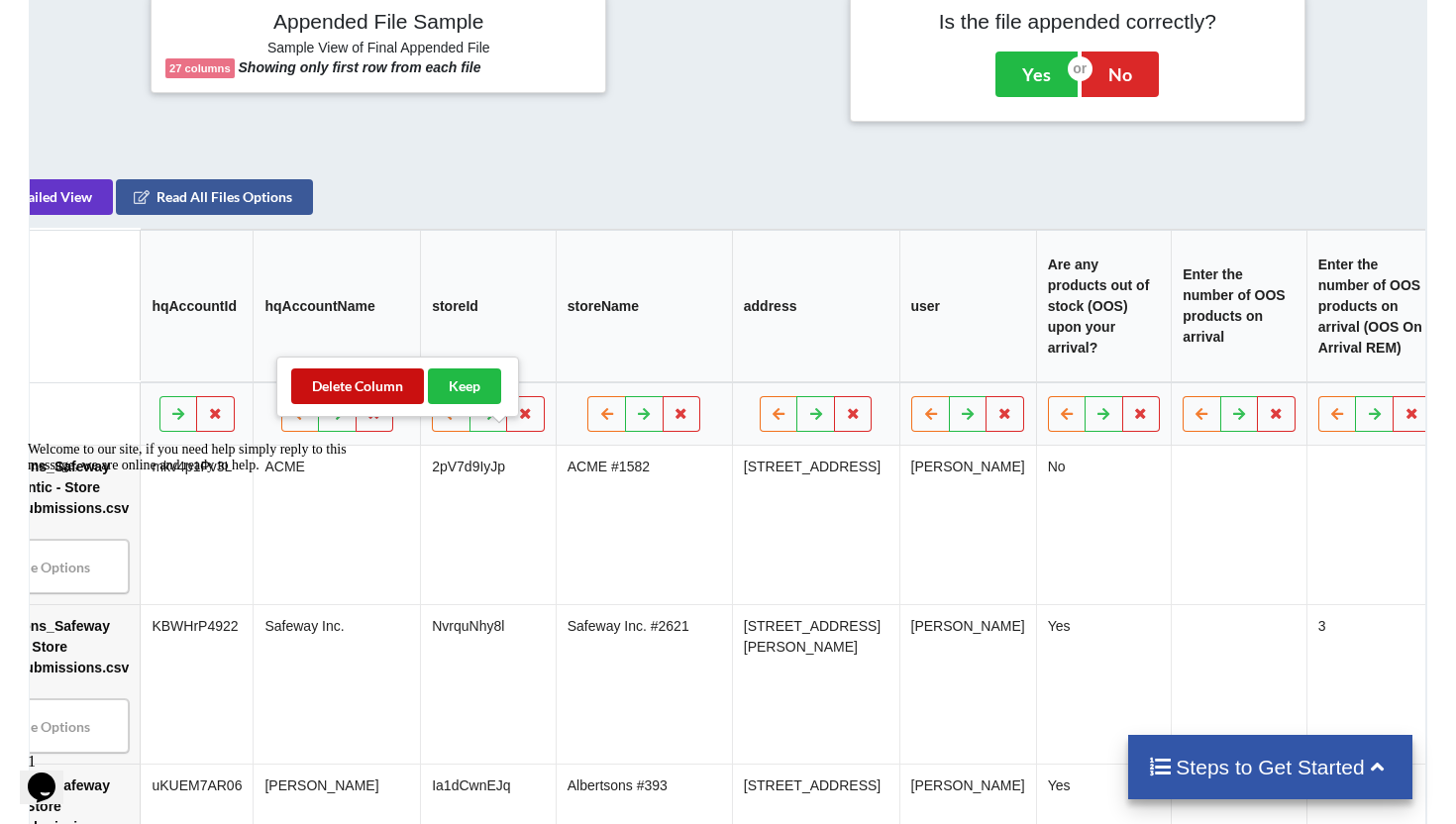 click on "Delete Column" at bounding box center (358, 386) 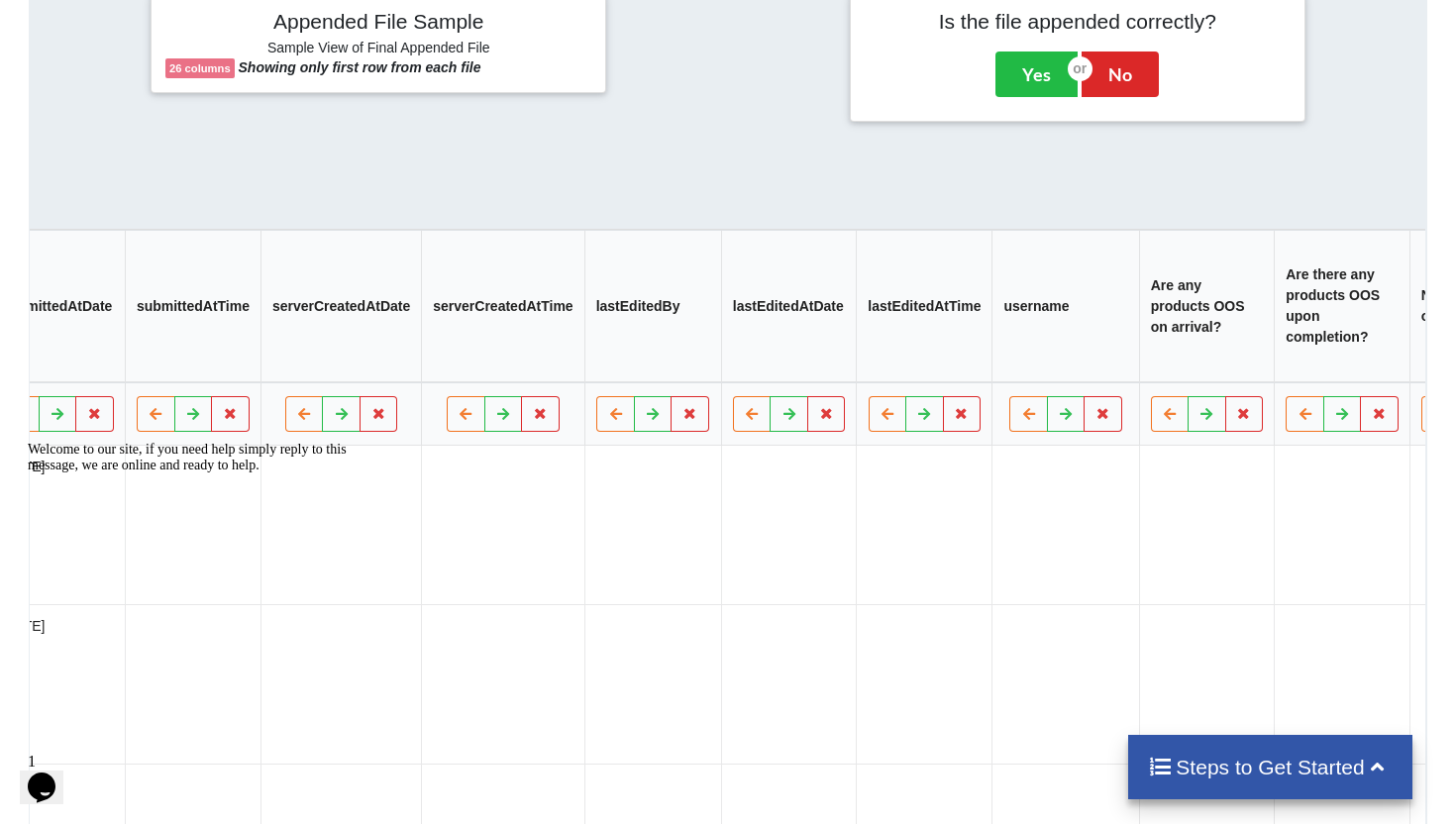 scroll, scrollTop: 0, scrollLeft: 2504, axis: horizontal 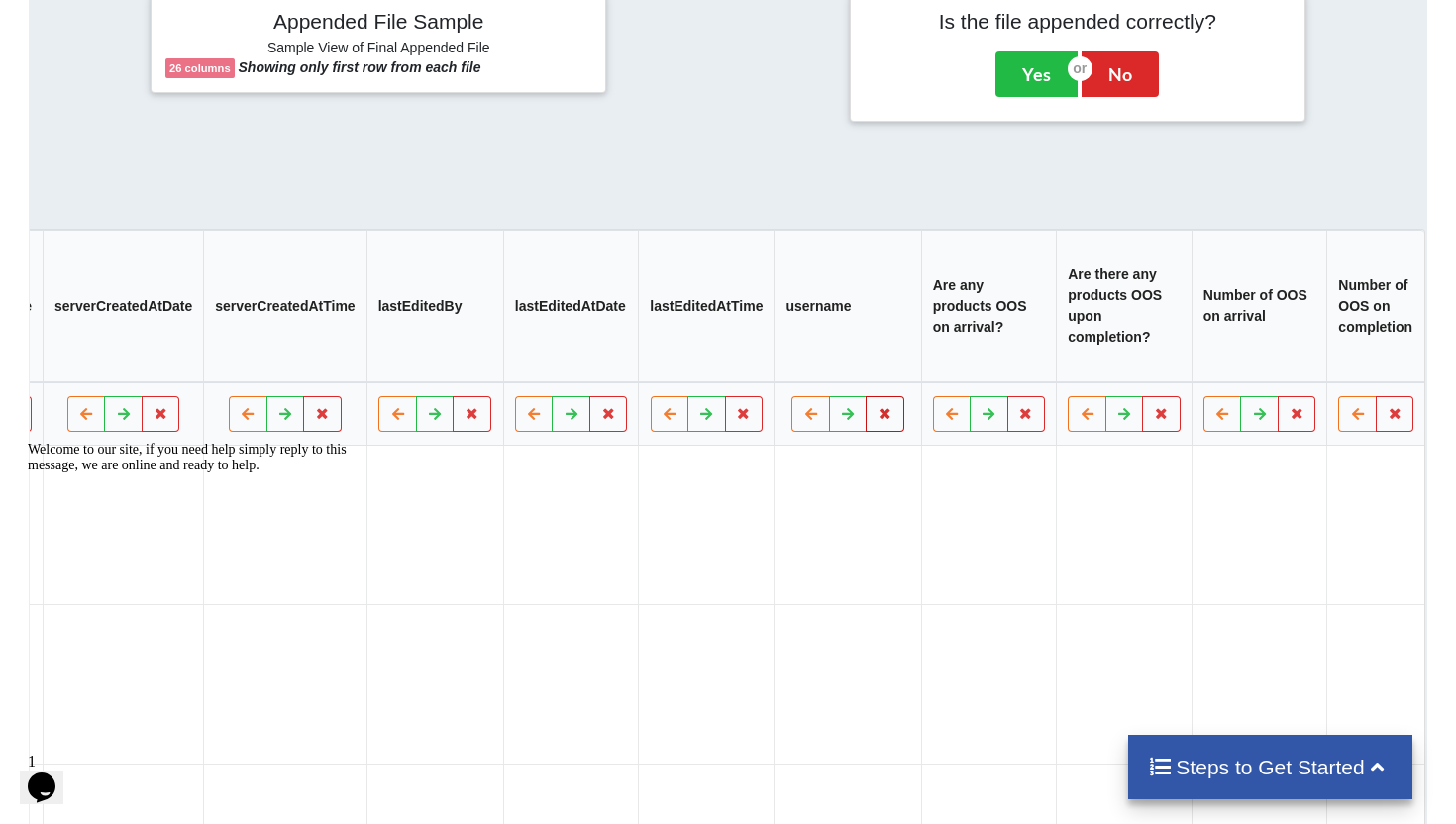 click at bounding box center [885, 413] 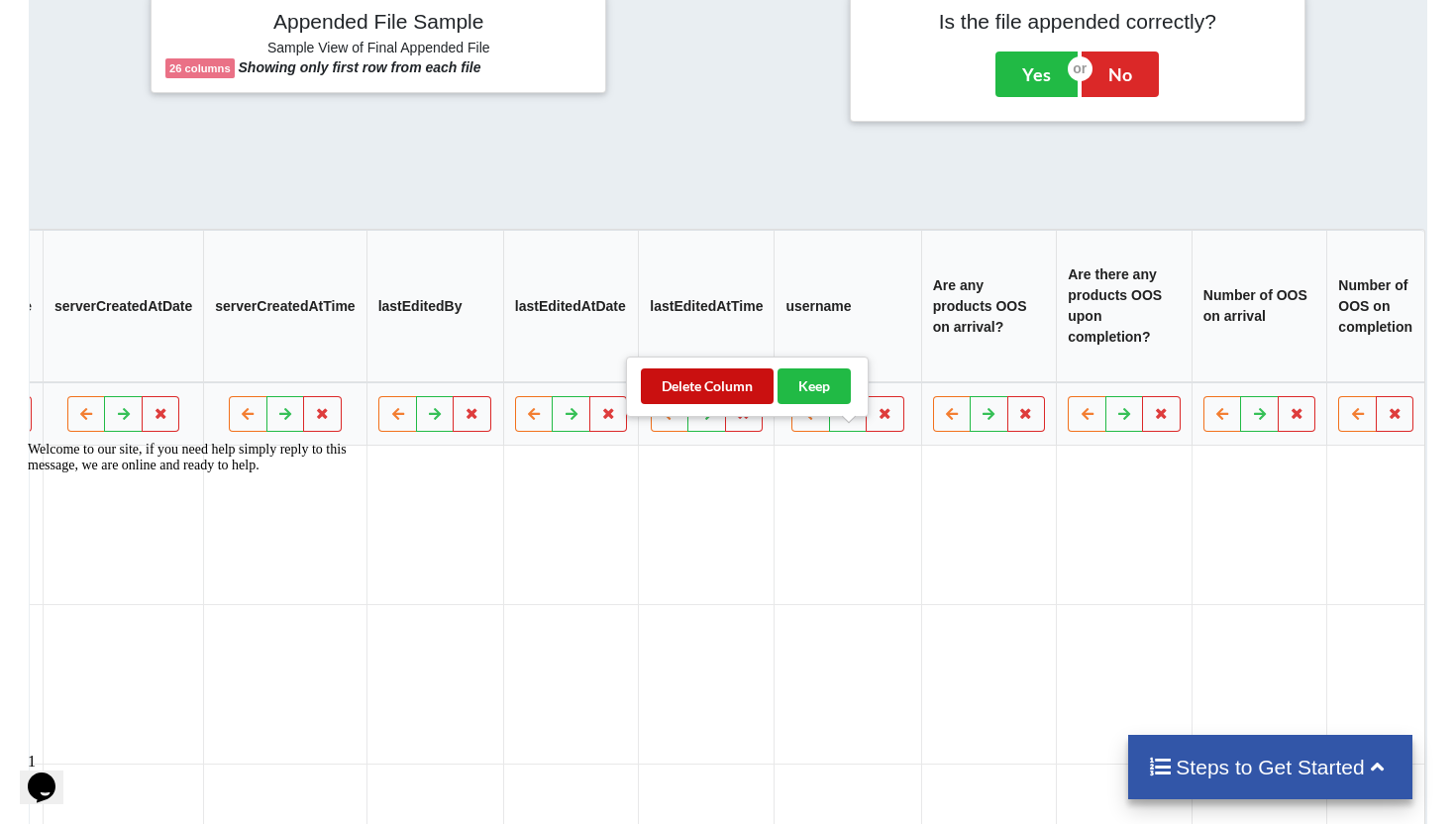 click on "Delete Column" at bounding box center (707, 386) 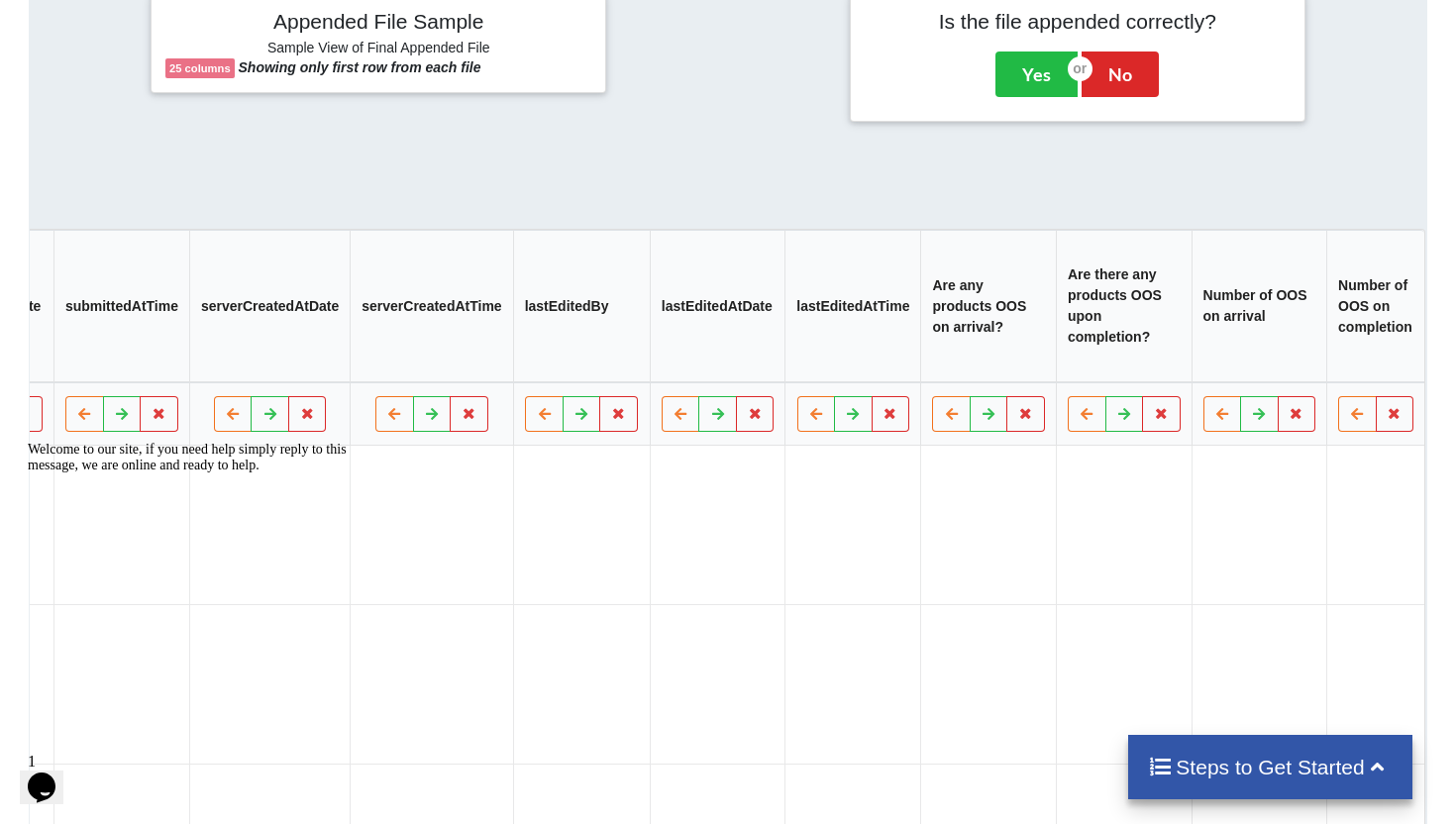 scroll, scrollTop: 0, scrollLeft: 2289, axis: horizontal 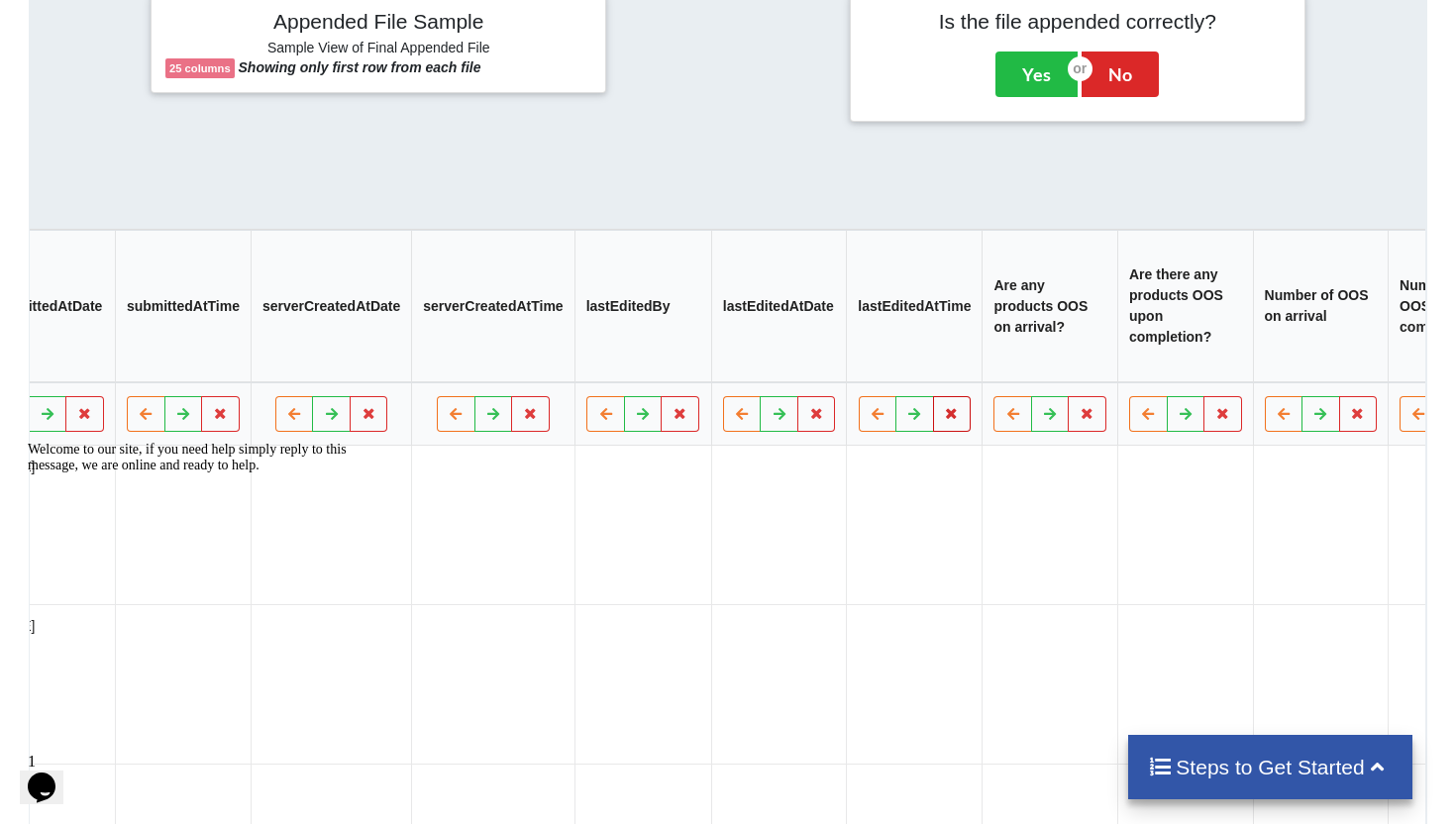 click at bounding box center (952, 413) 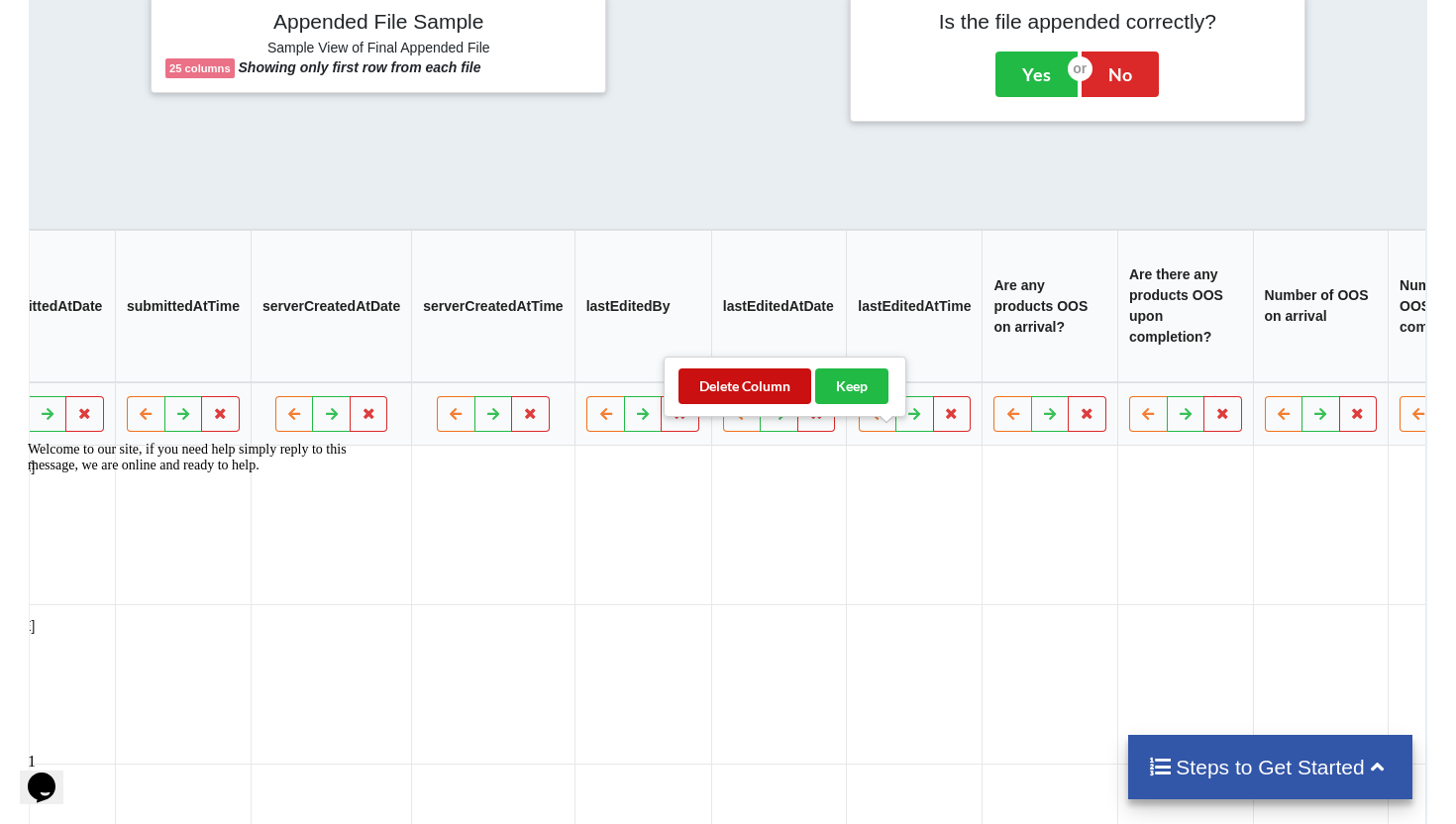 click on "Delete Column" at bounding box center [745, 386] 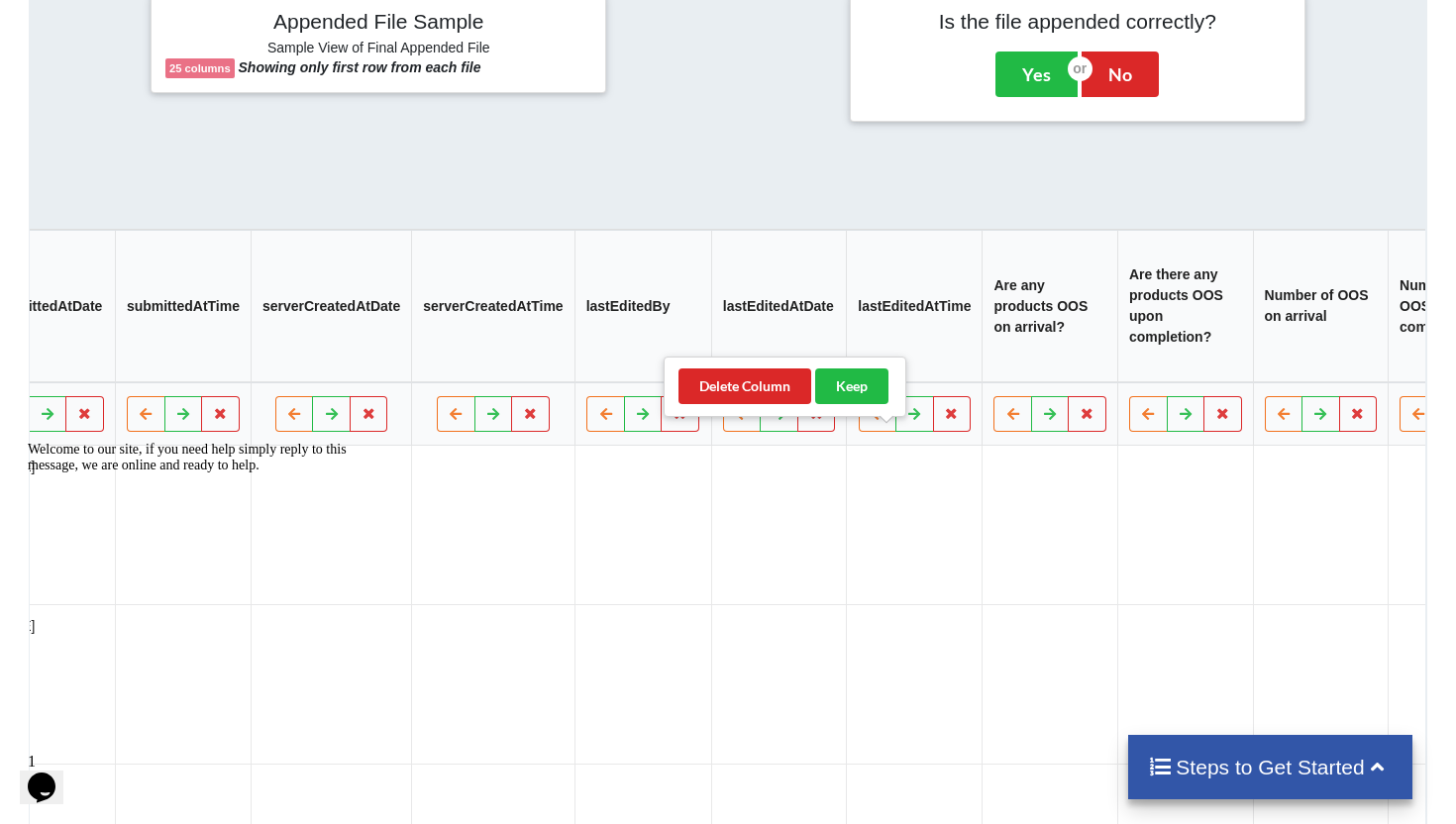 scroll, scrollTop: 0, scrollLeft: 2148, axis: horizontal 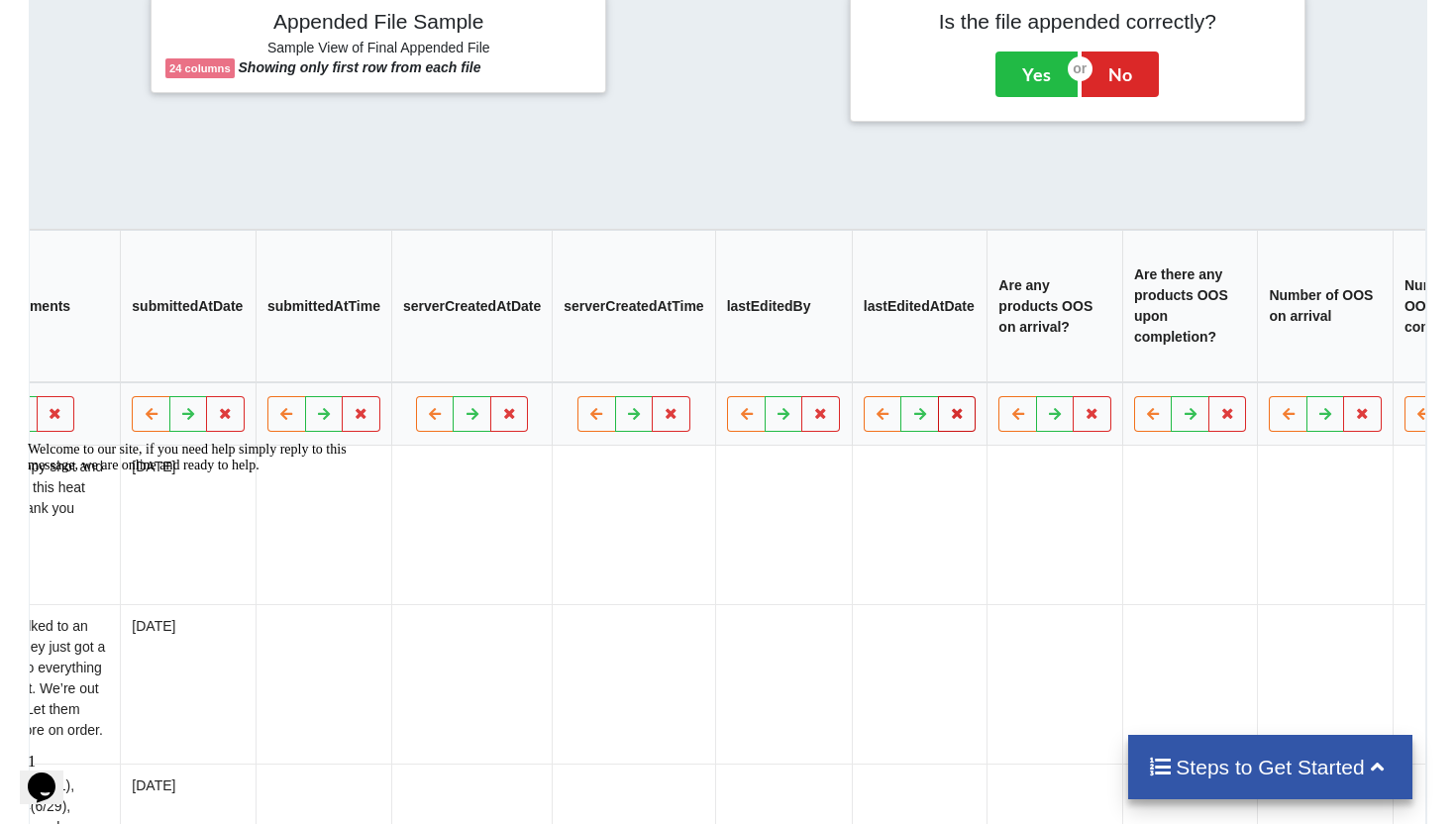 click at bounding box center [957, 413] 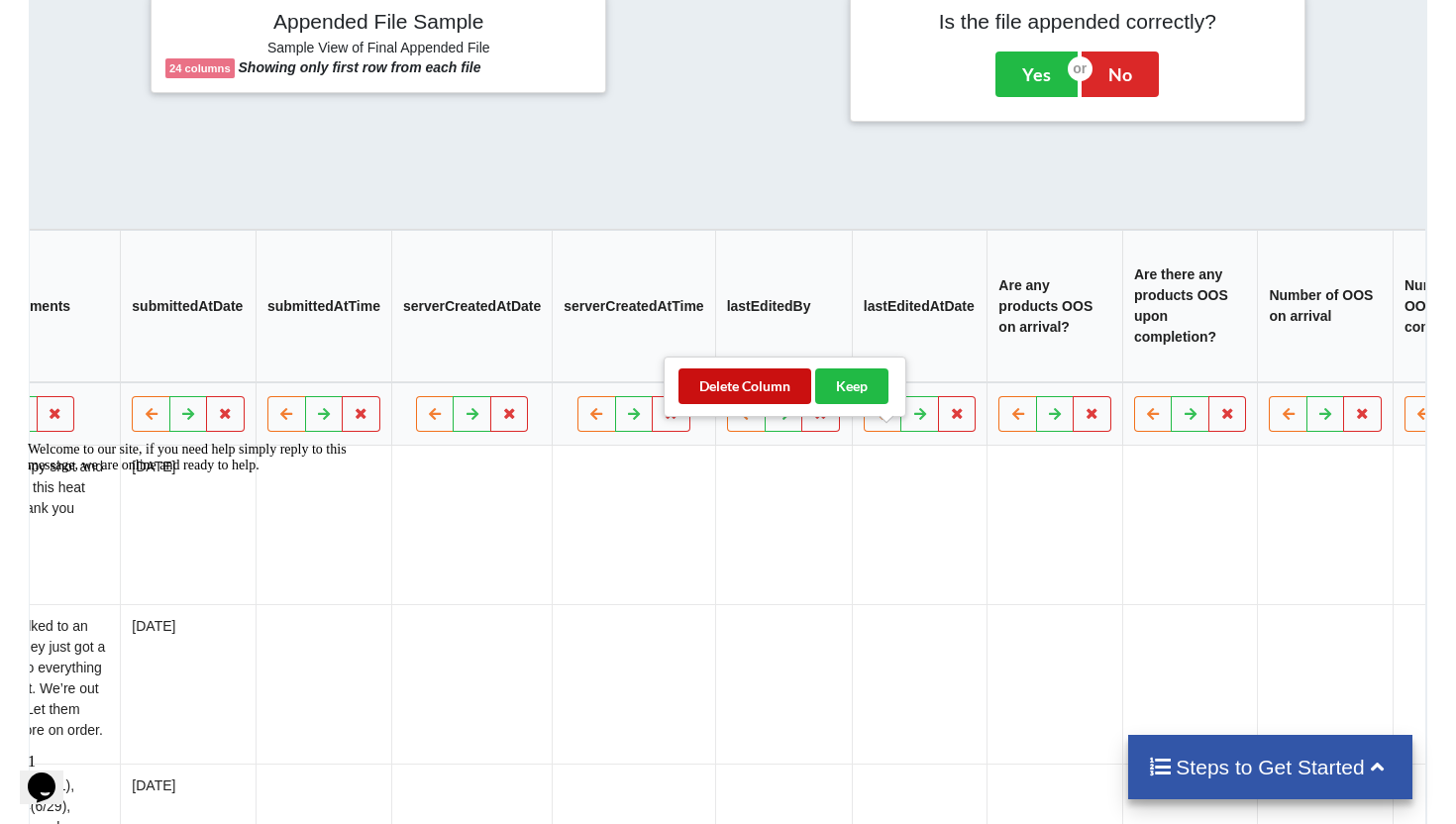 click on "Delete Column" at bounding box center [745, 386] 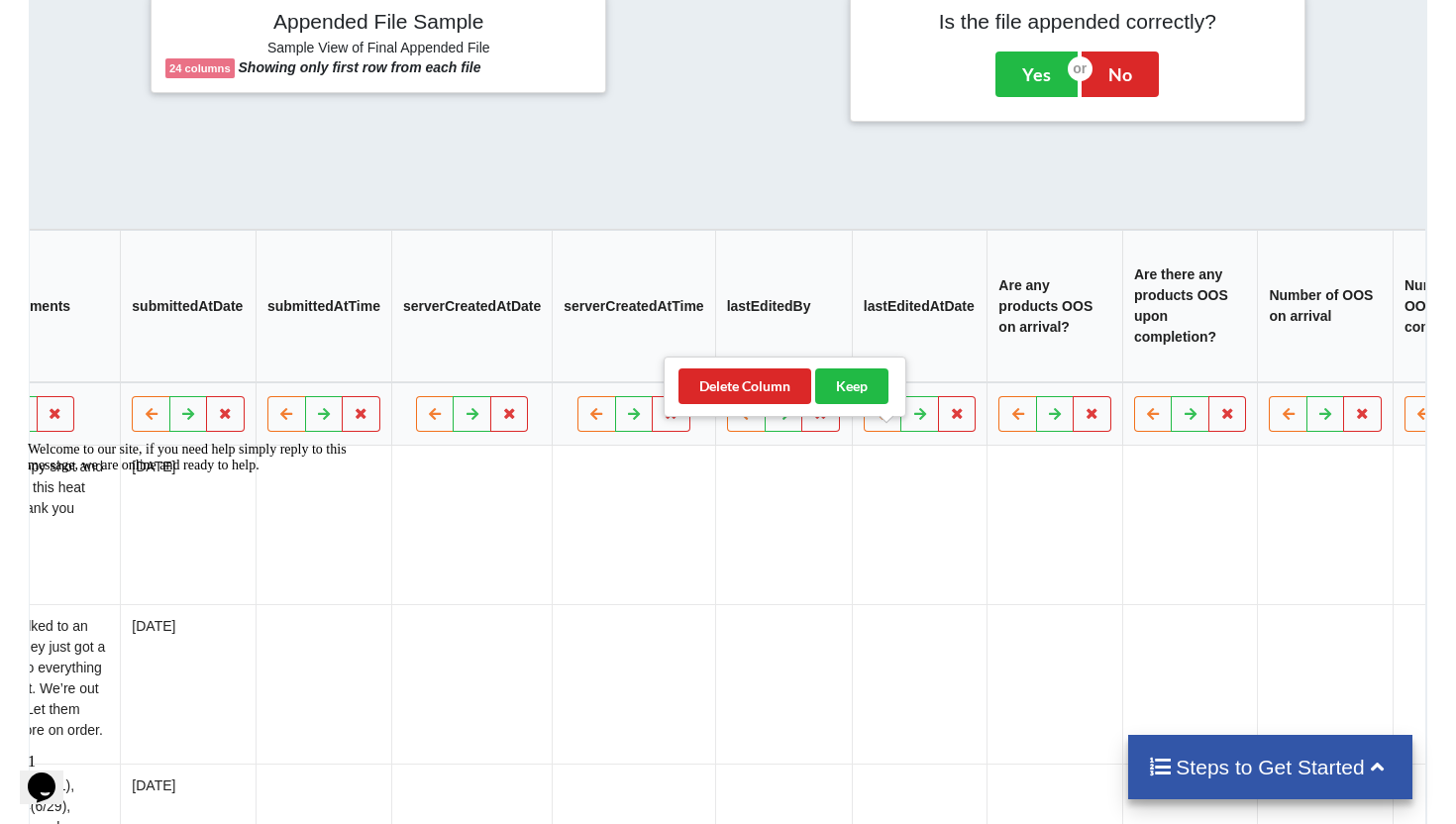 scroll, scrollTop: 0, scrollLeft: 2010, axis: horizontal 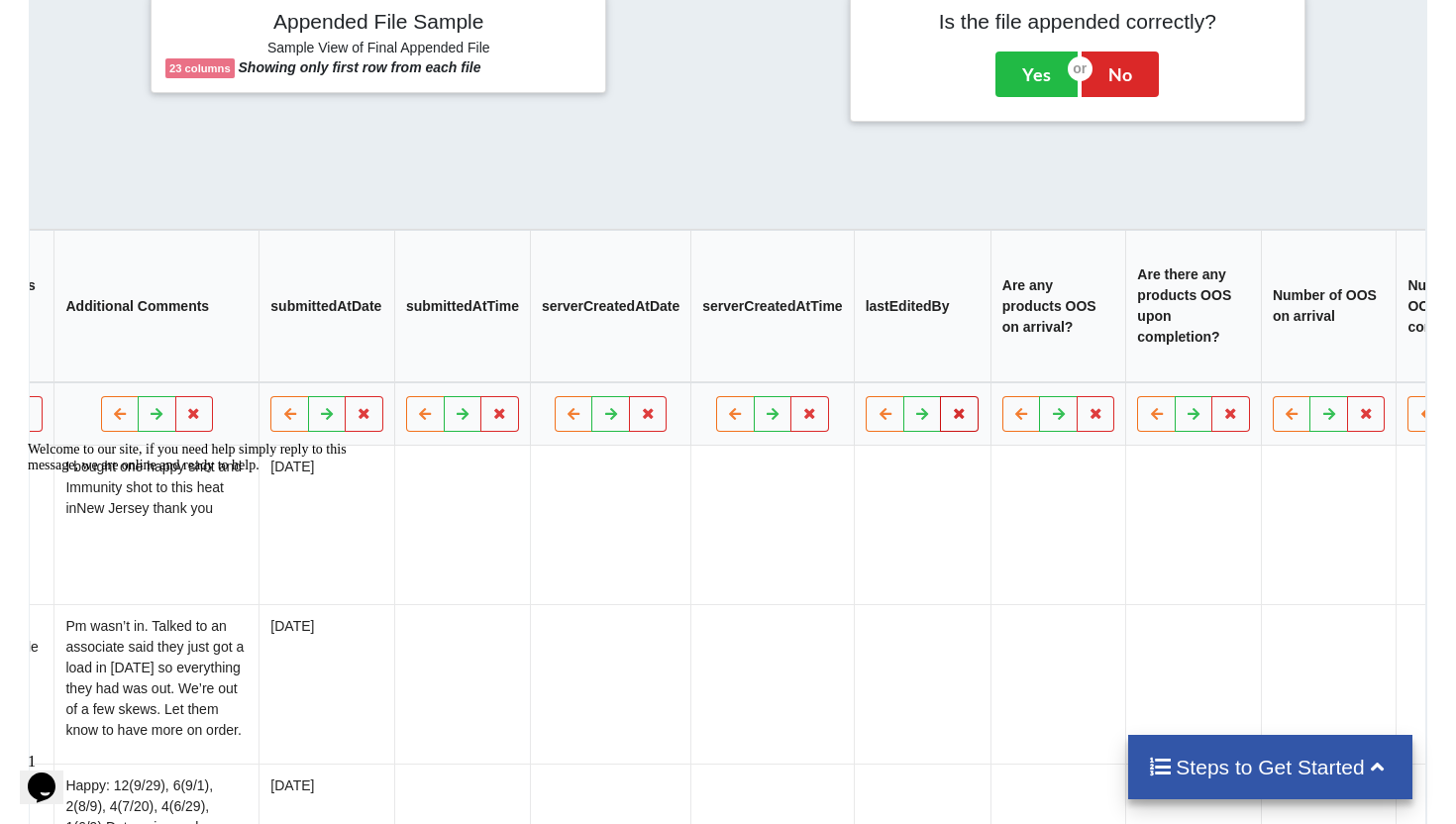 click at bounding box center (960, 414) 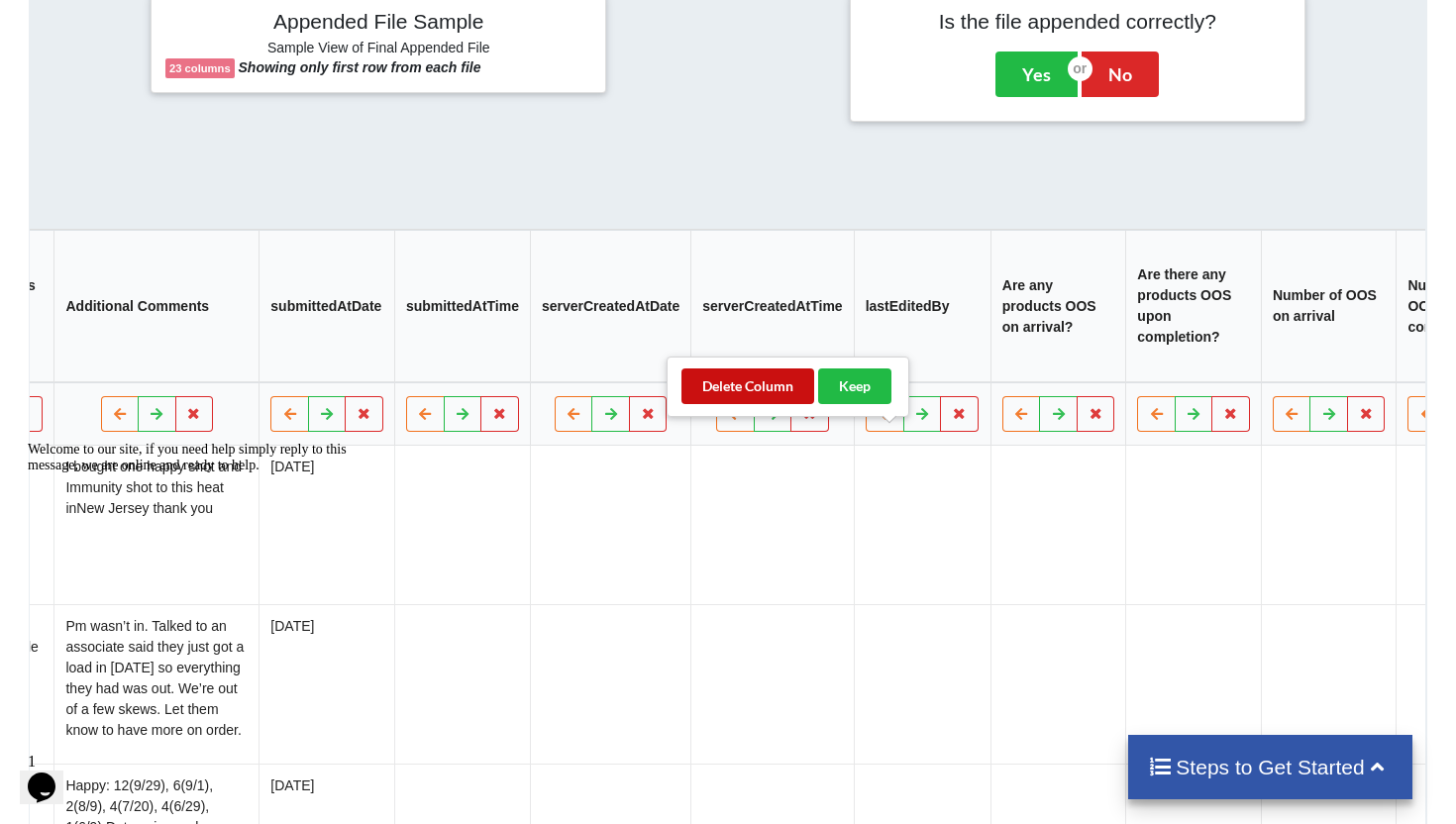 click on "Delete Column" at bounding box center [748, 386] 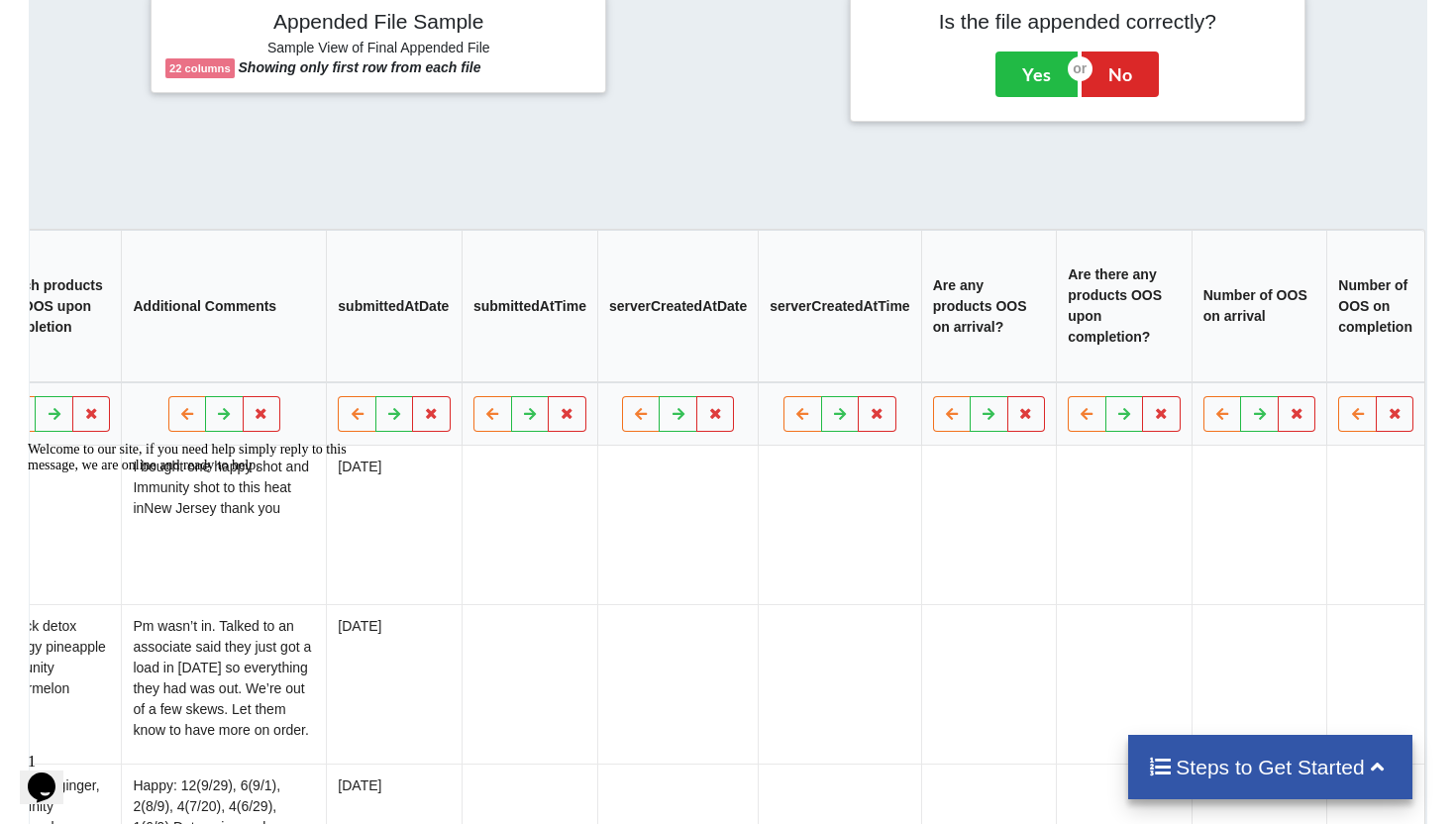 scroll, scrollTop: 0, scrollLeft: 1874, axis: horizontal 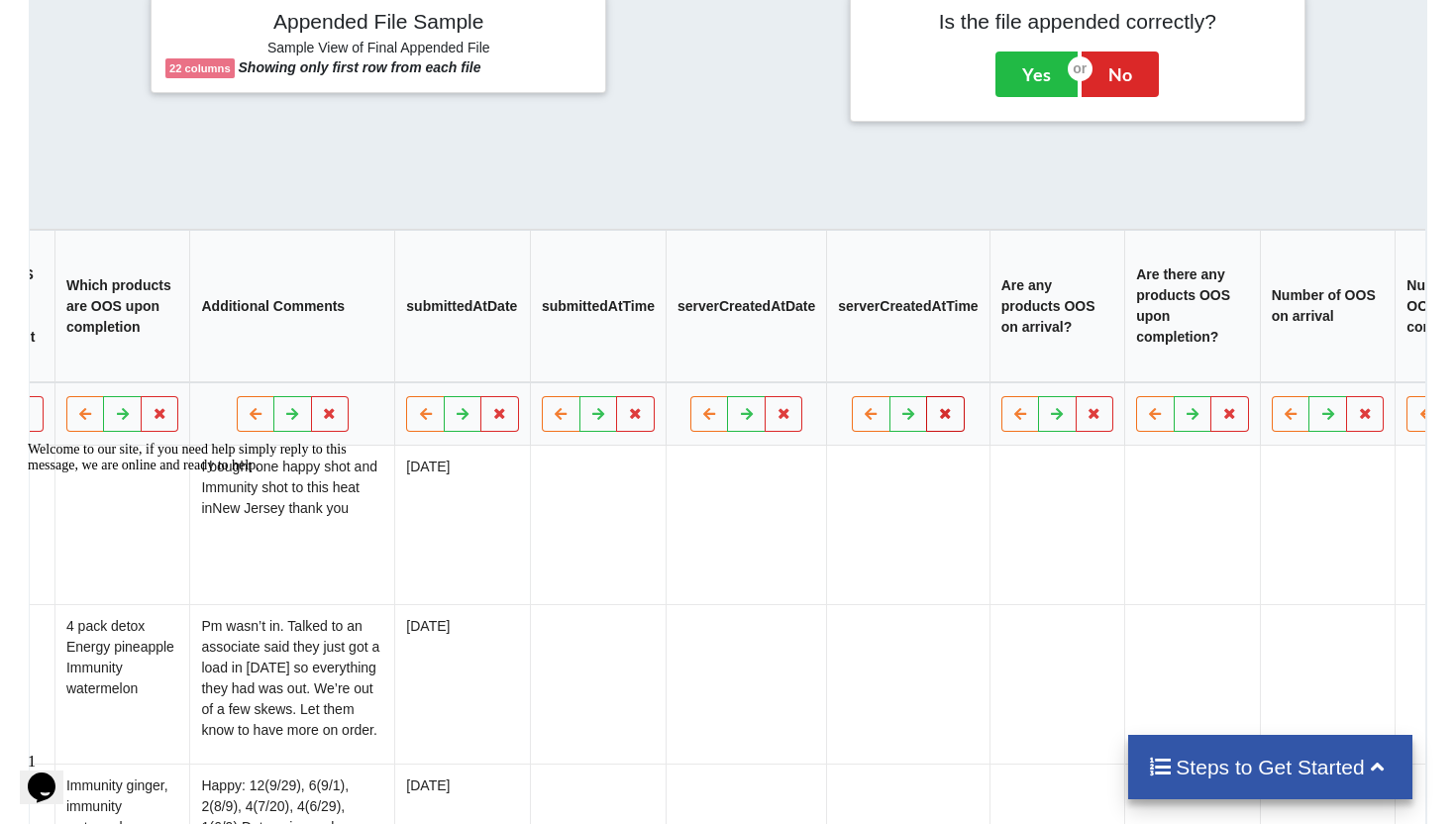 click at bounding box center (946, 413) 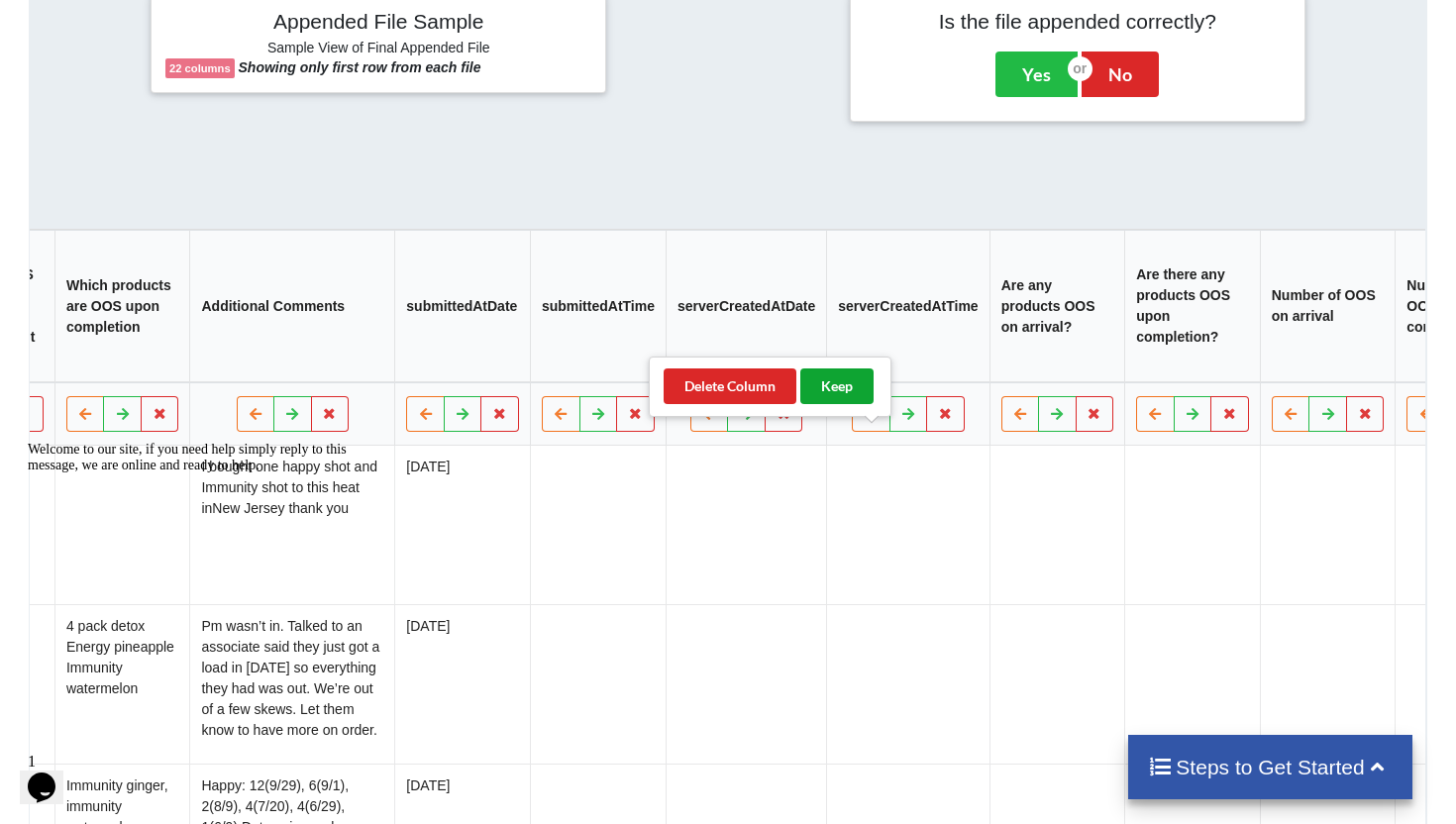 click on "Keep" at bounding box center [837, 386] 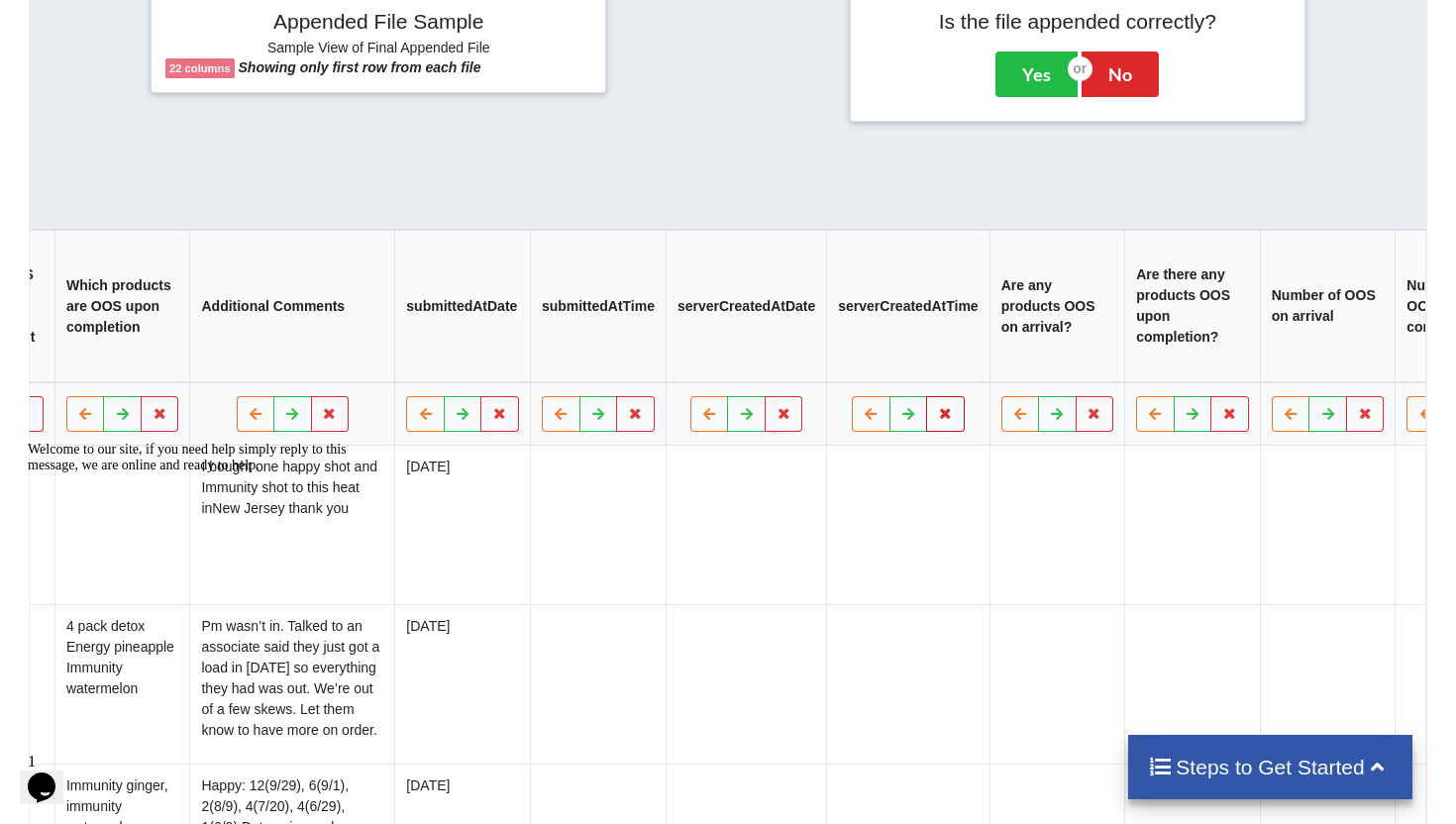 click at bounding box center (946, 414) 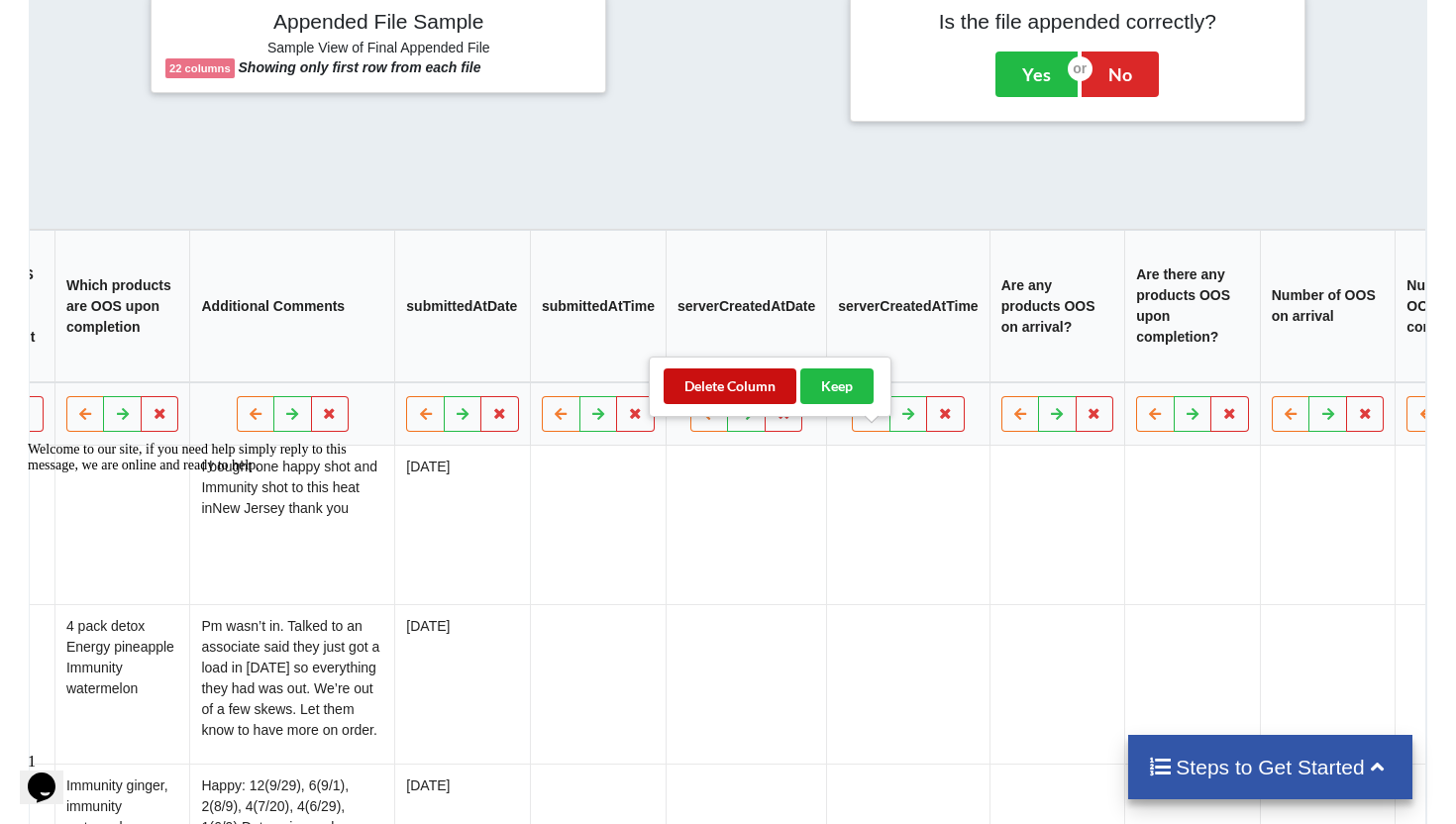 click on "Delete Column" at bounding box center [730, 386] 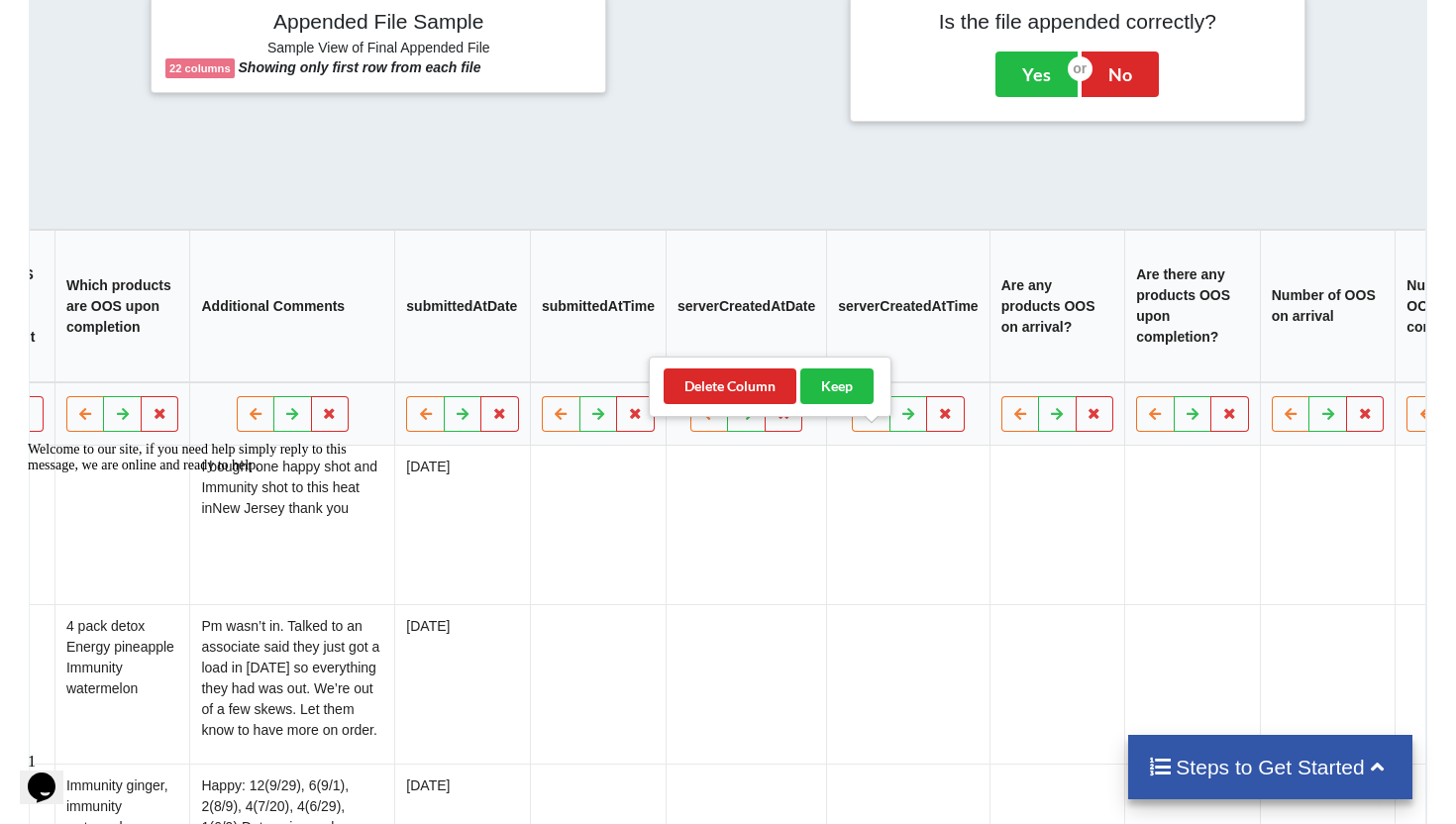 scroll, scrollTop: 0, scrollLeft: 1705, axis: horizontal 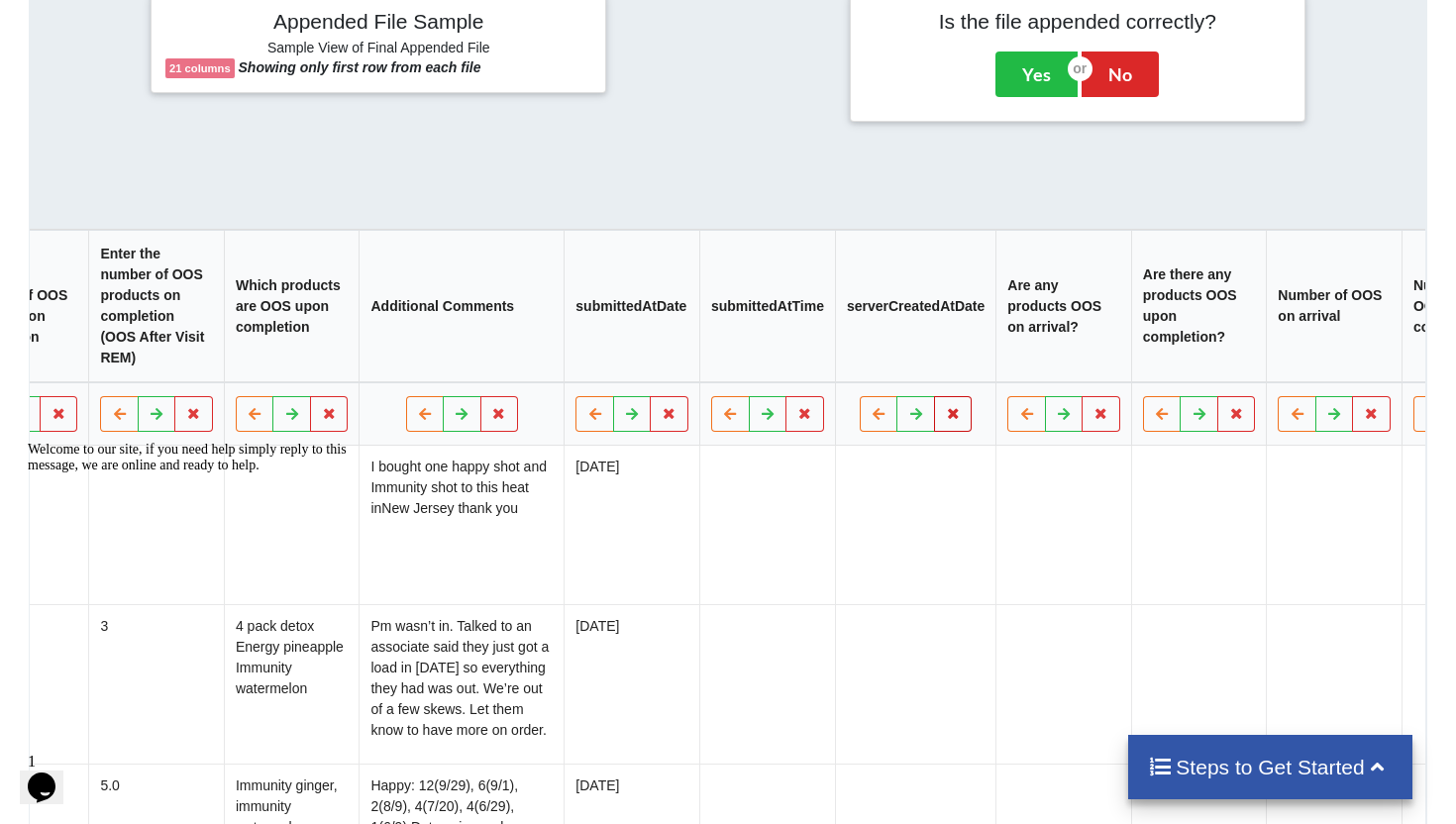 click at bounding box center [953, 413] 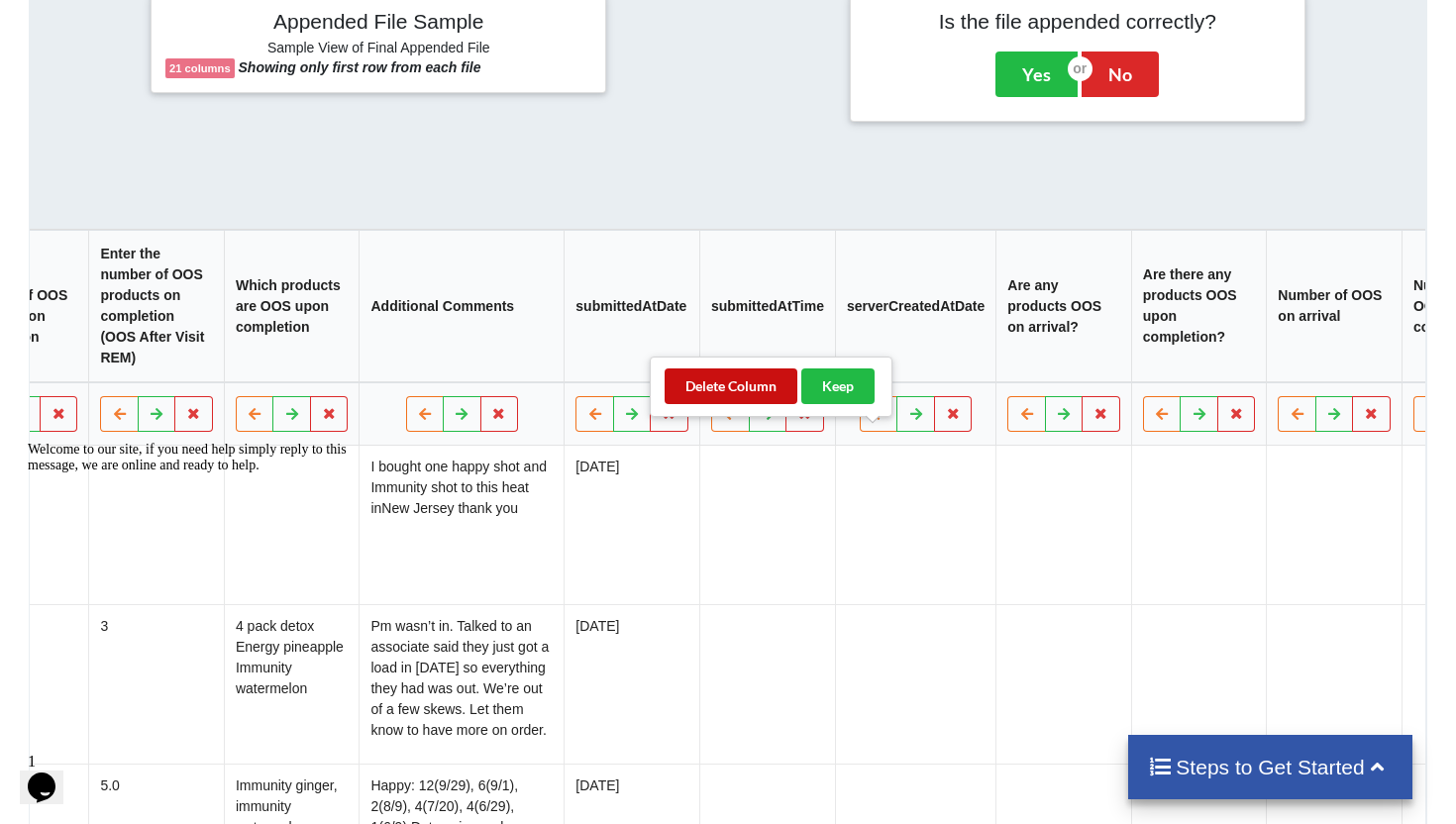 click on "Delete Column" at bounding box center (731, 386) 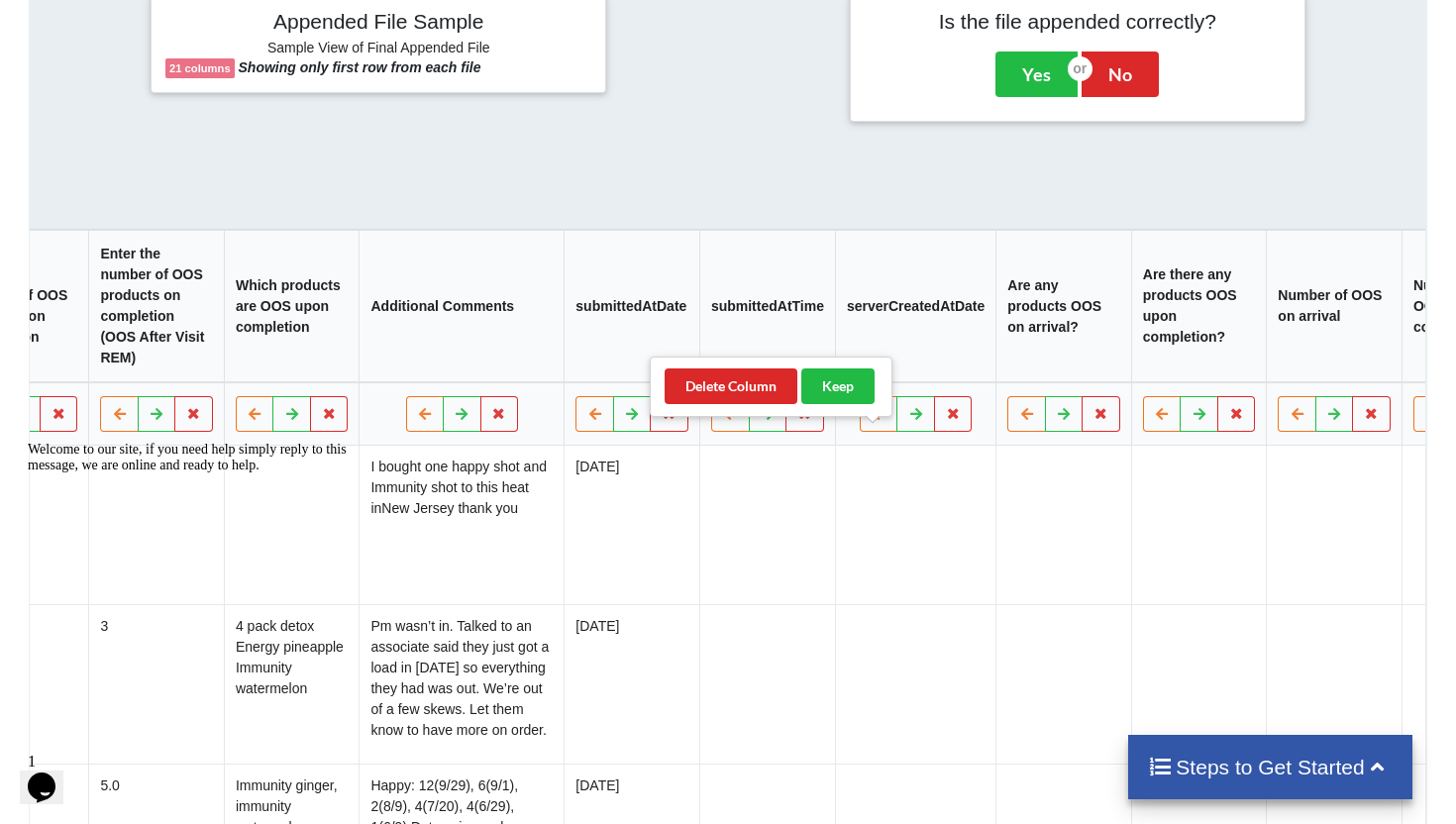 scroll, scrollTop: 0, scrollLeft: 1536, axis: horizontal 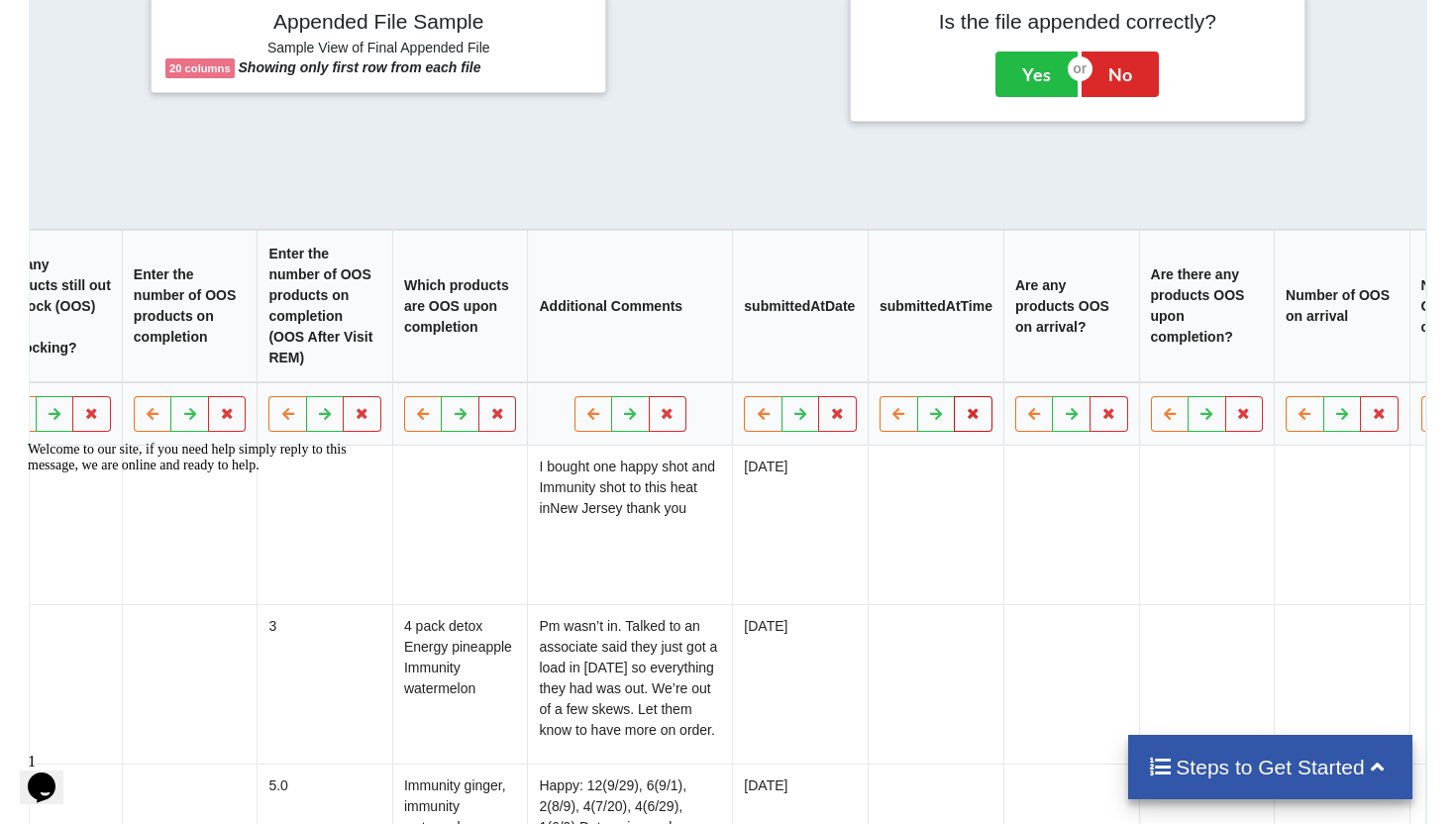 drag, startPoint x: 883, startPoint y: 443, endPoint x: 848, endPoint y: 421, distance: 41.340053 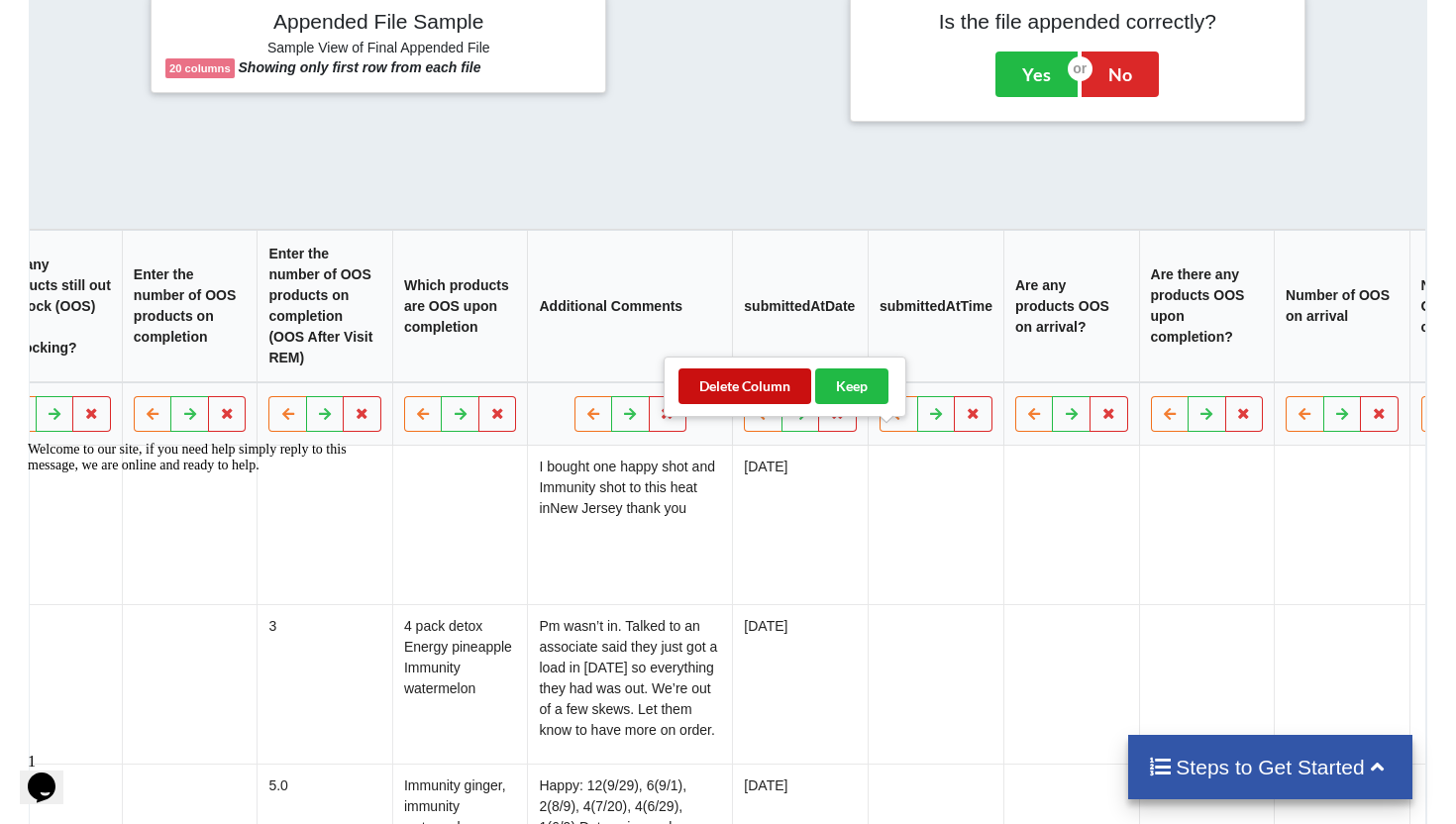 click on "Delete Column" at bounding box center [745, 386] 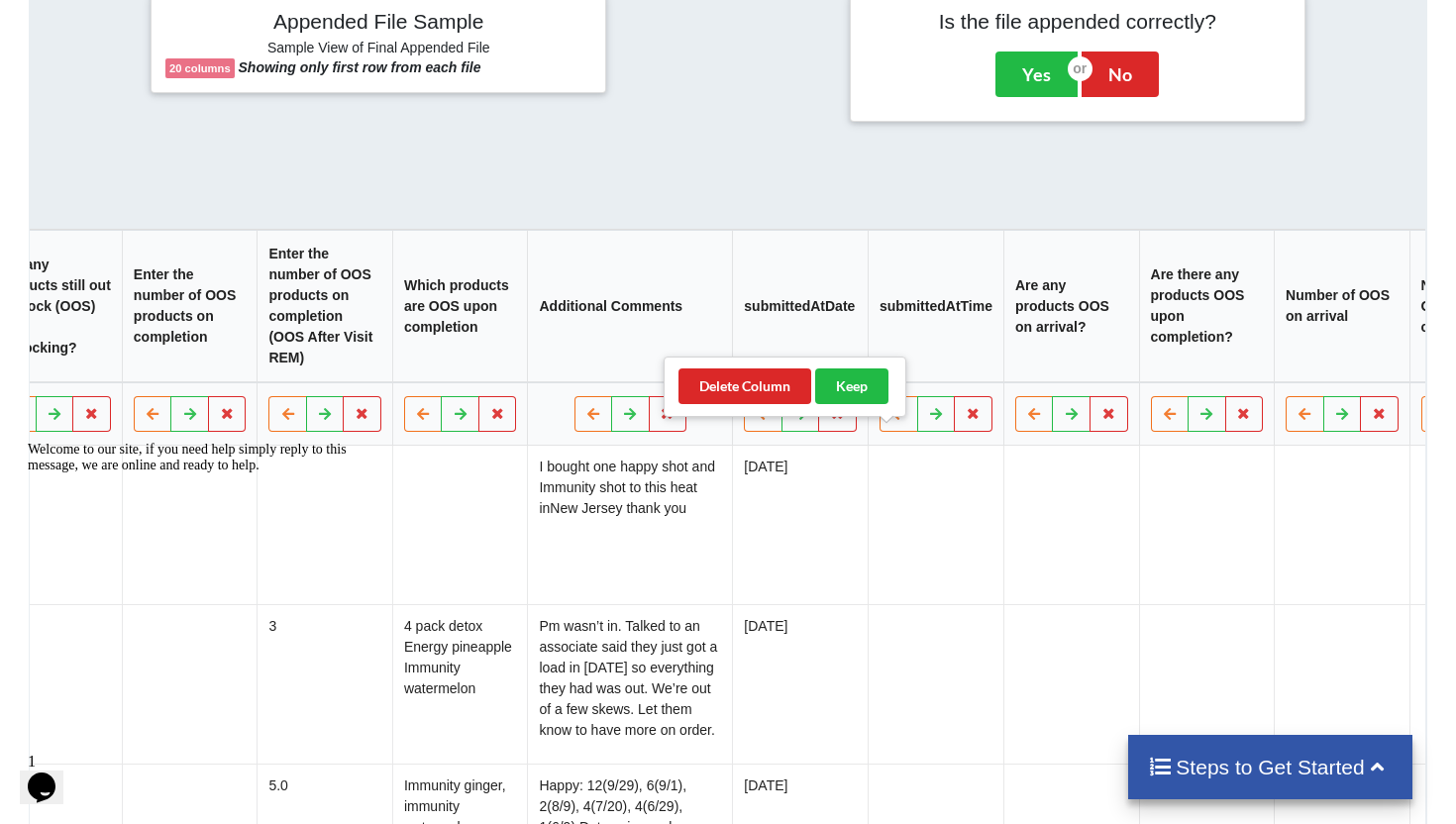scroll, scrollTop: 0, scrollLeft: 1396, axis: horizontal 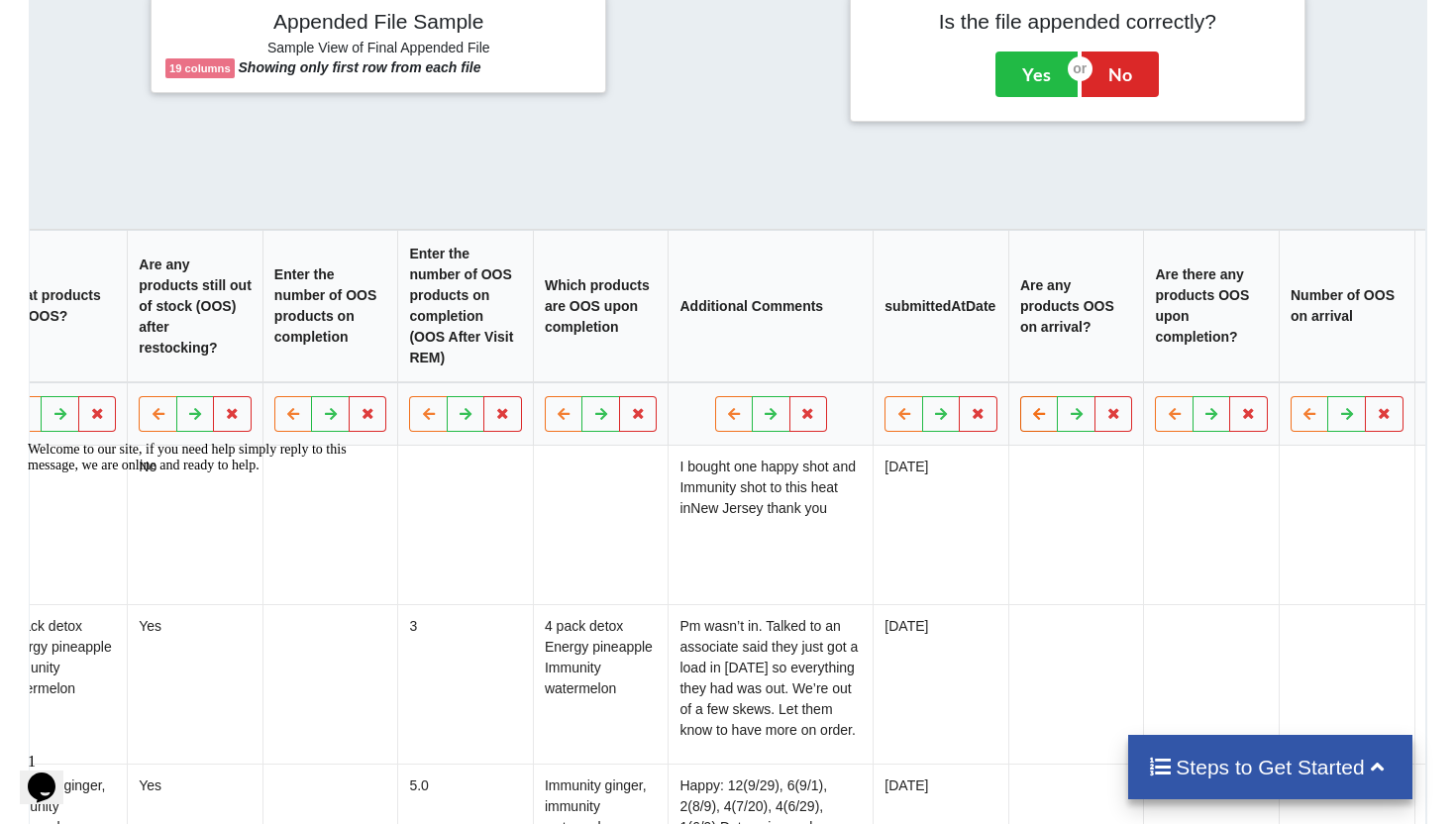 click at bounding box center (1039, 414) 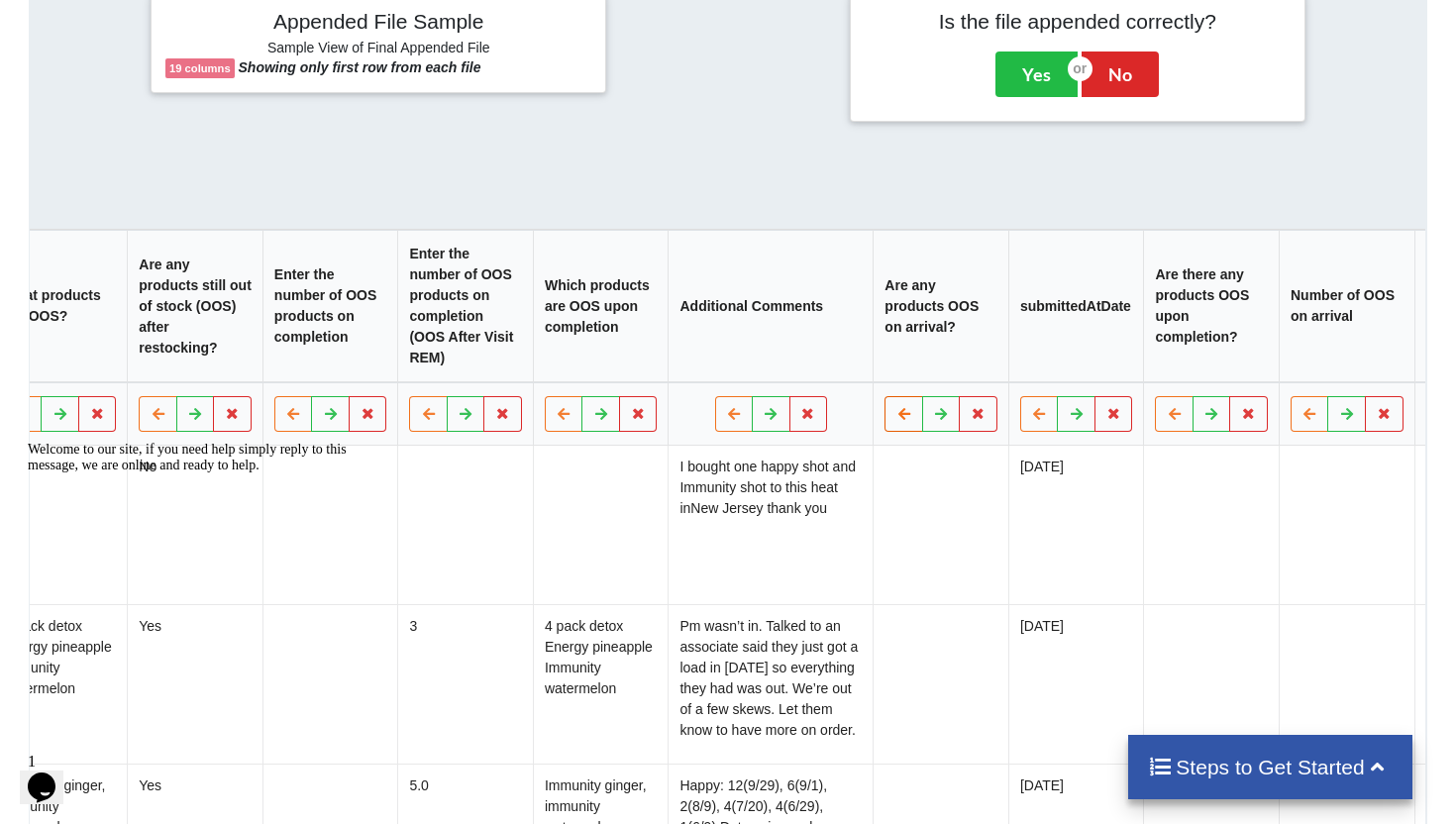 click at bounding box center [904, 414] 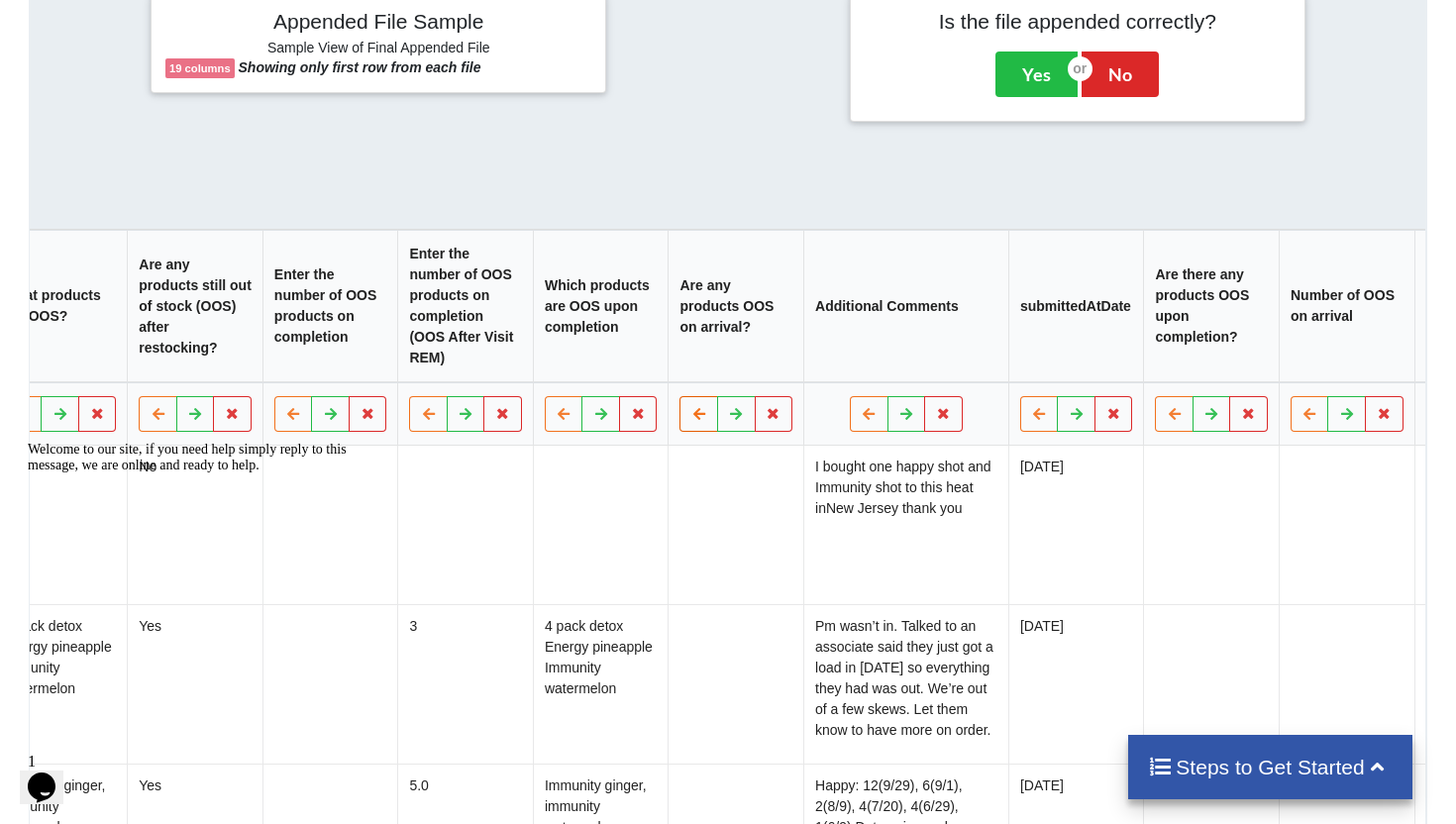 click at bounding box center (699, 413) 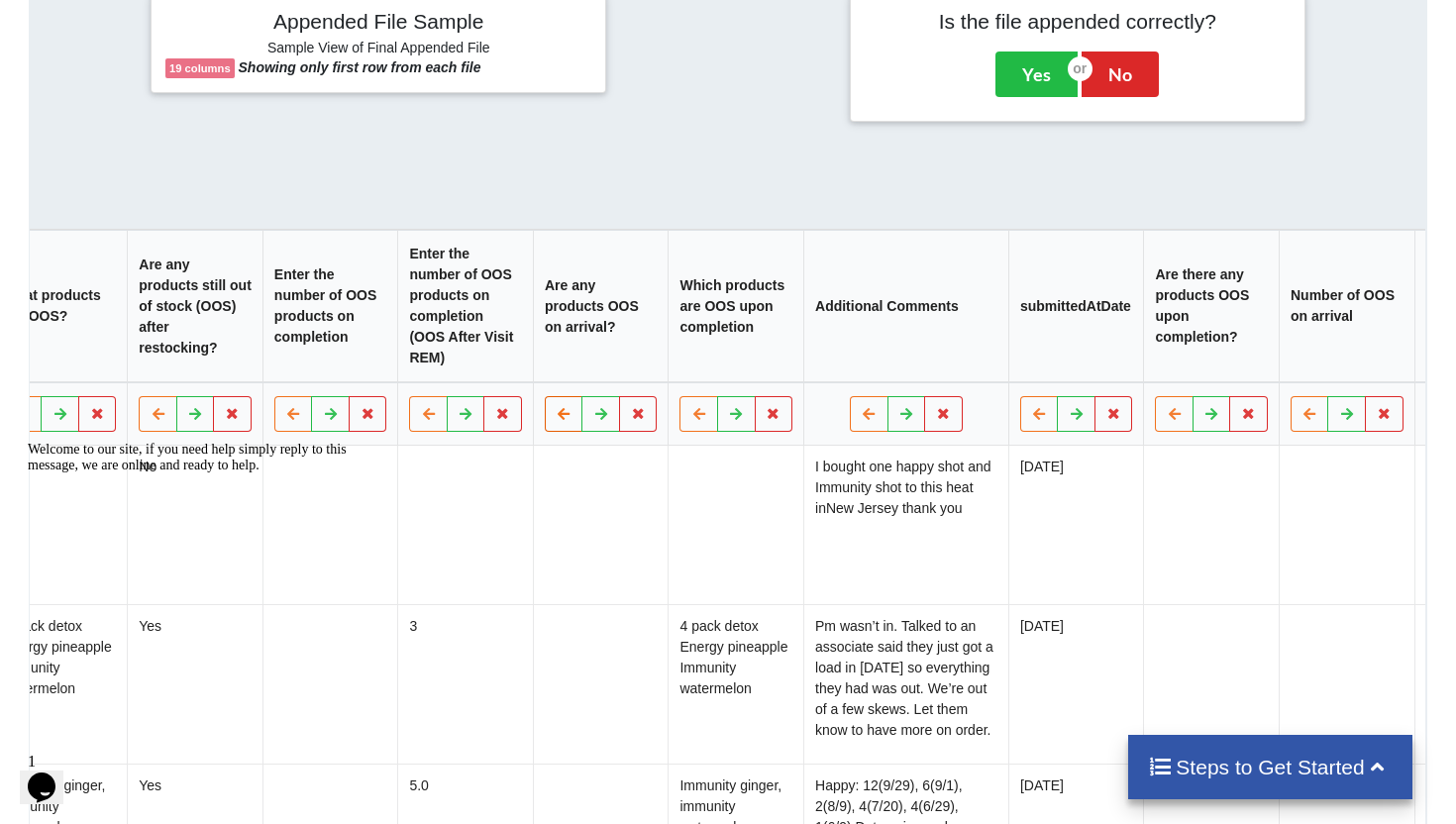 click at bounding box center [564, 413] 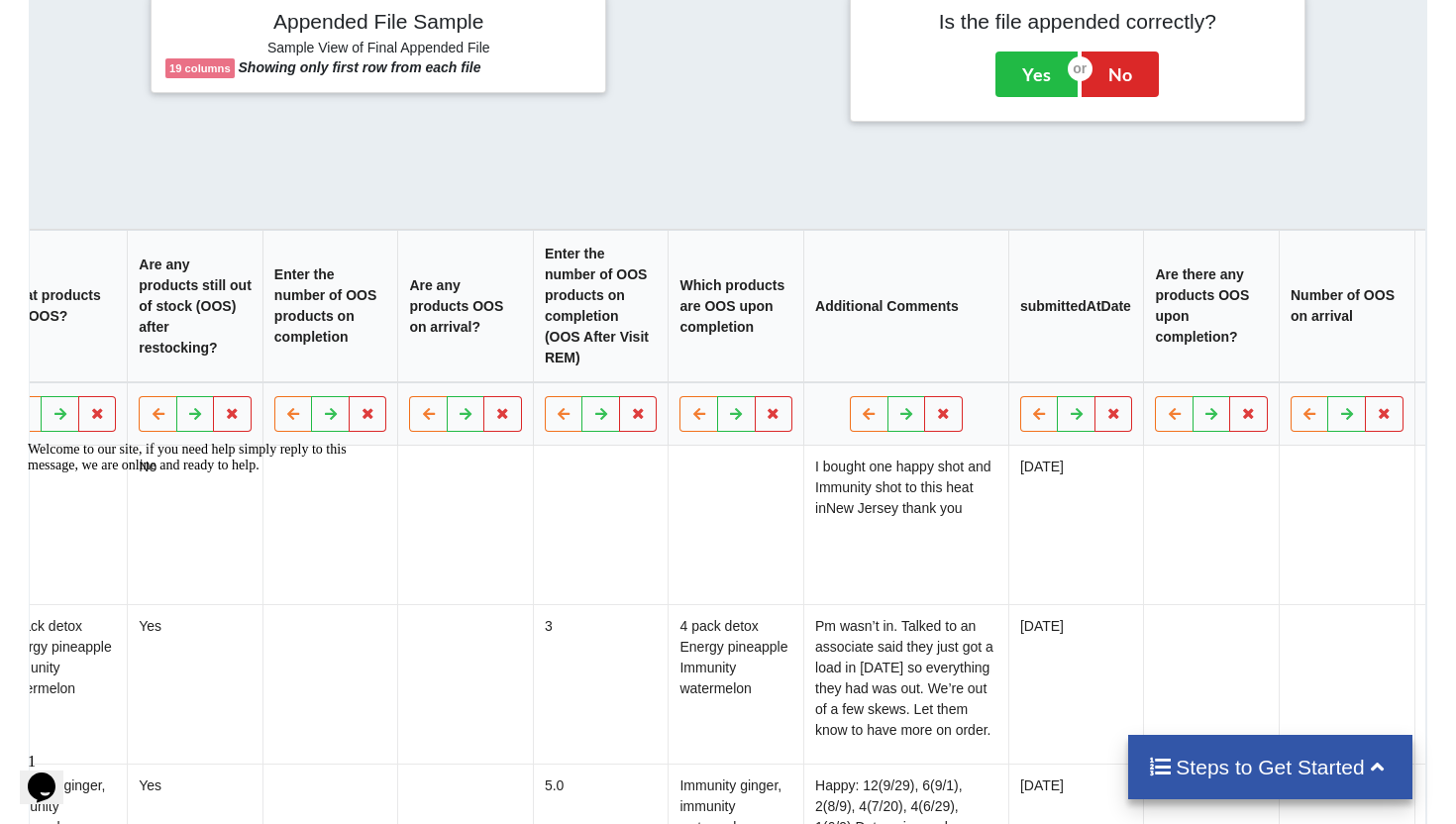 click on "Welcome to our site, if you need help simply reply to this message, we are online and ready to help." at bounding box center [206, 458] 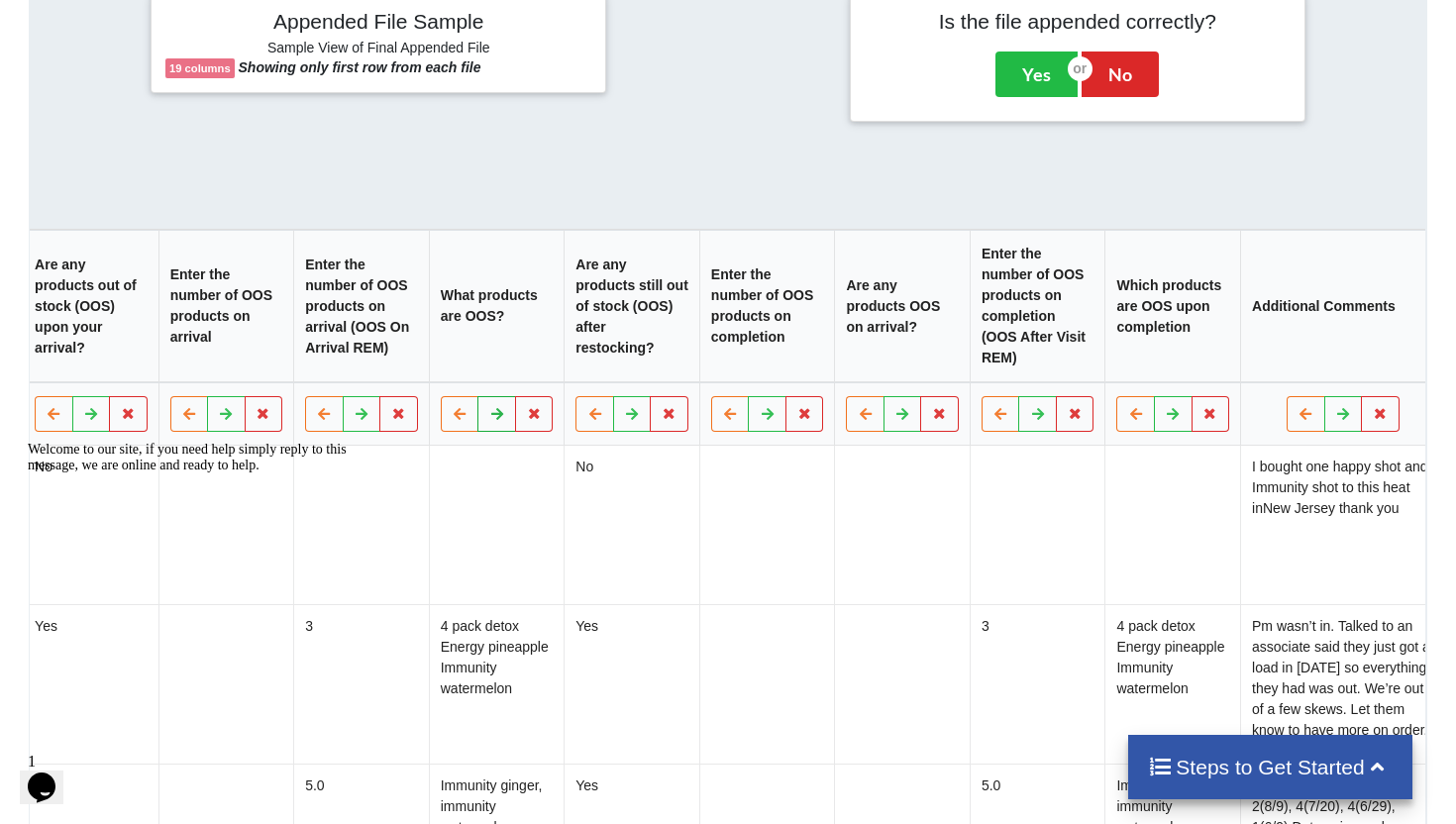 scroll, scrollTop: 0, scrollLeft: 935, axis: horizontal 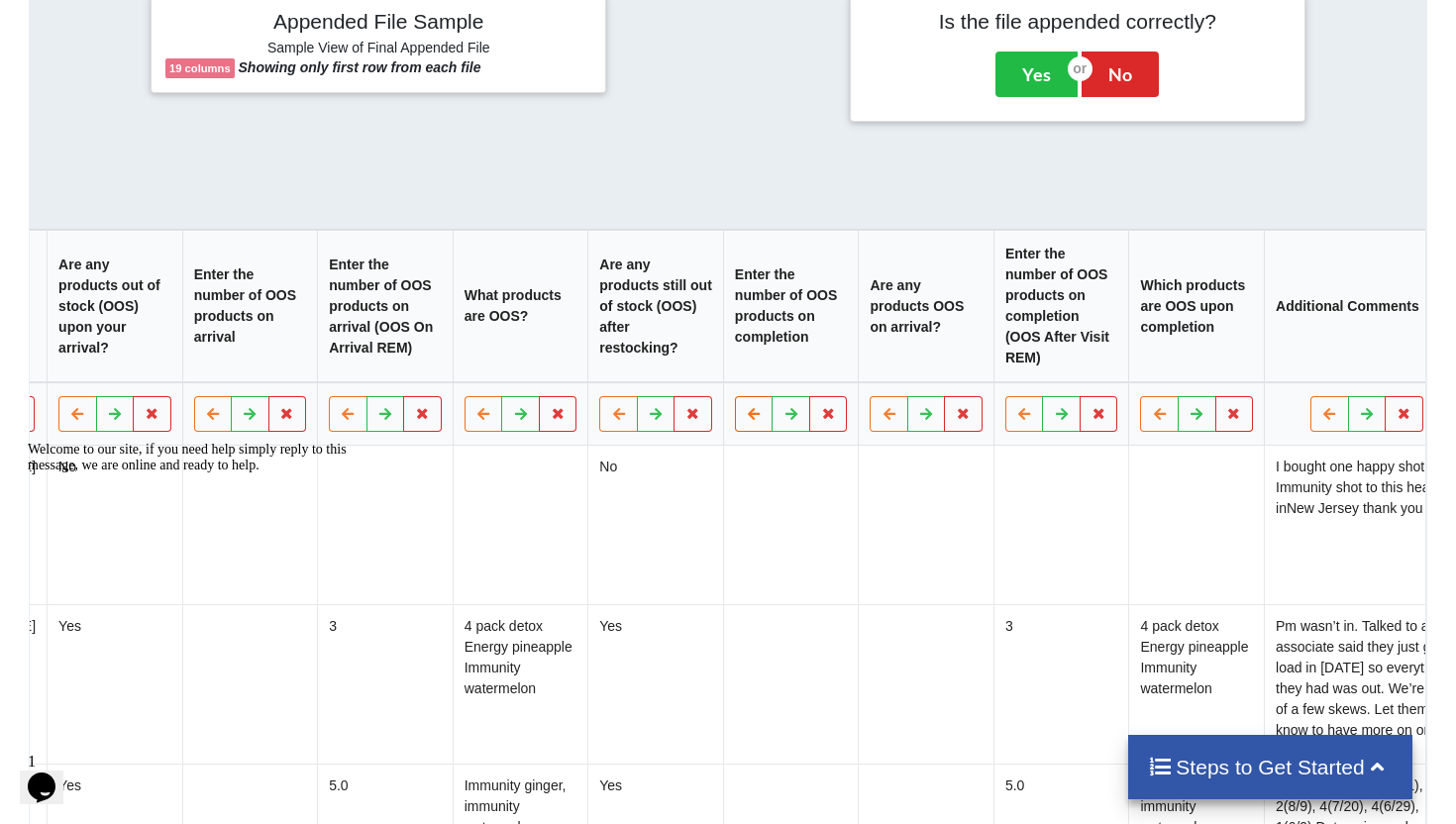 click at bounding box center [754, 414] 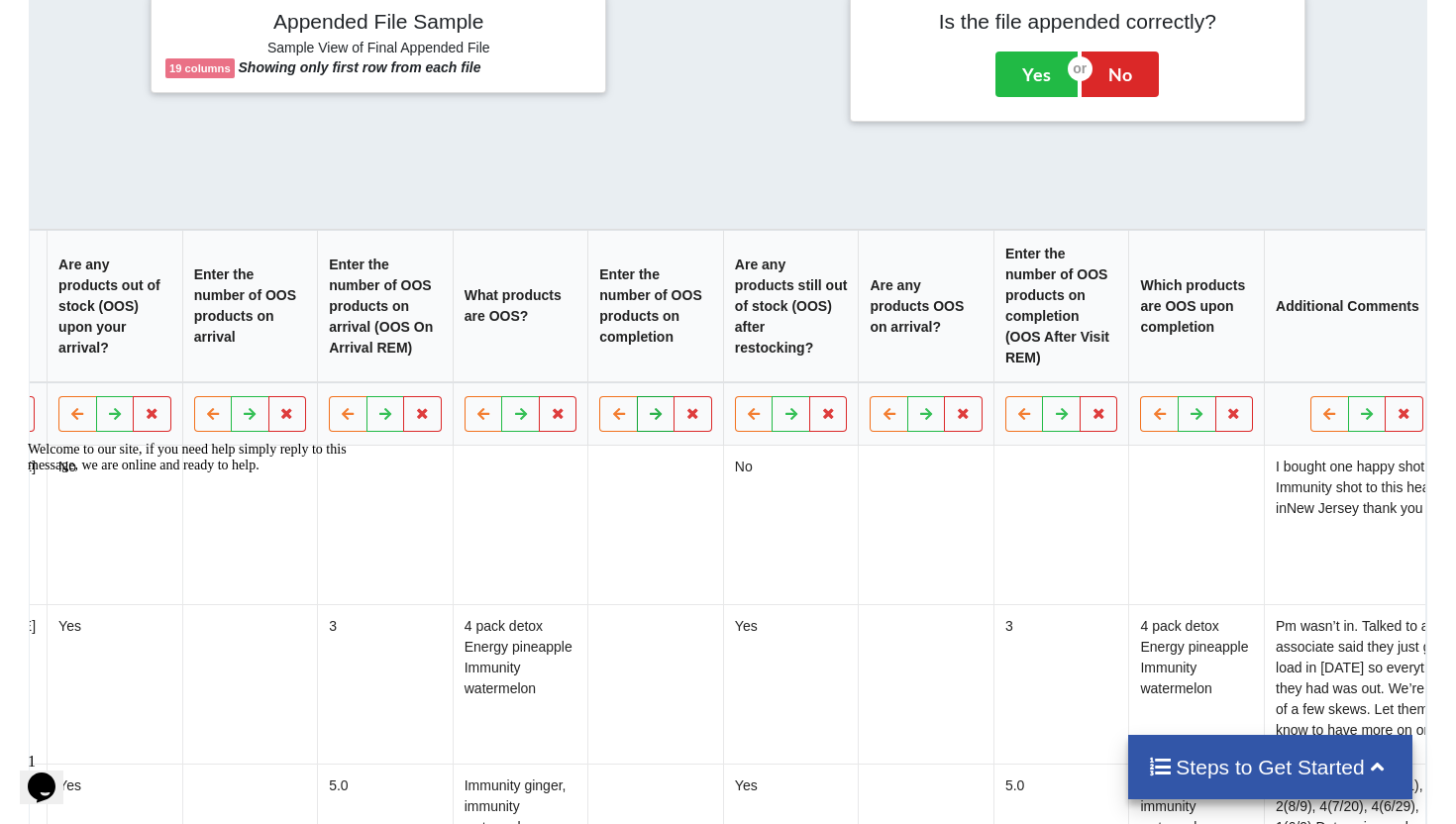 click at bounding box center [656, 413] 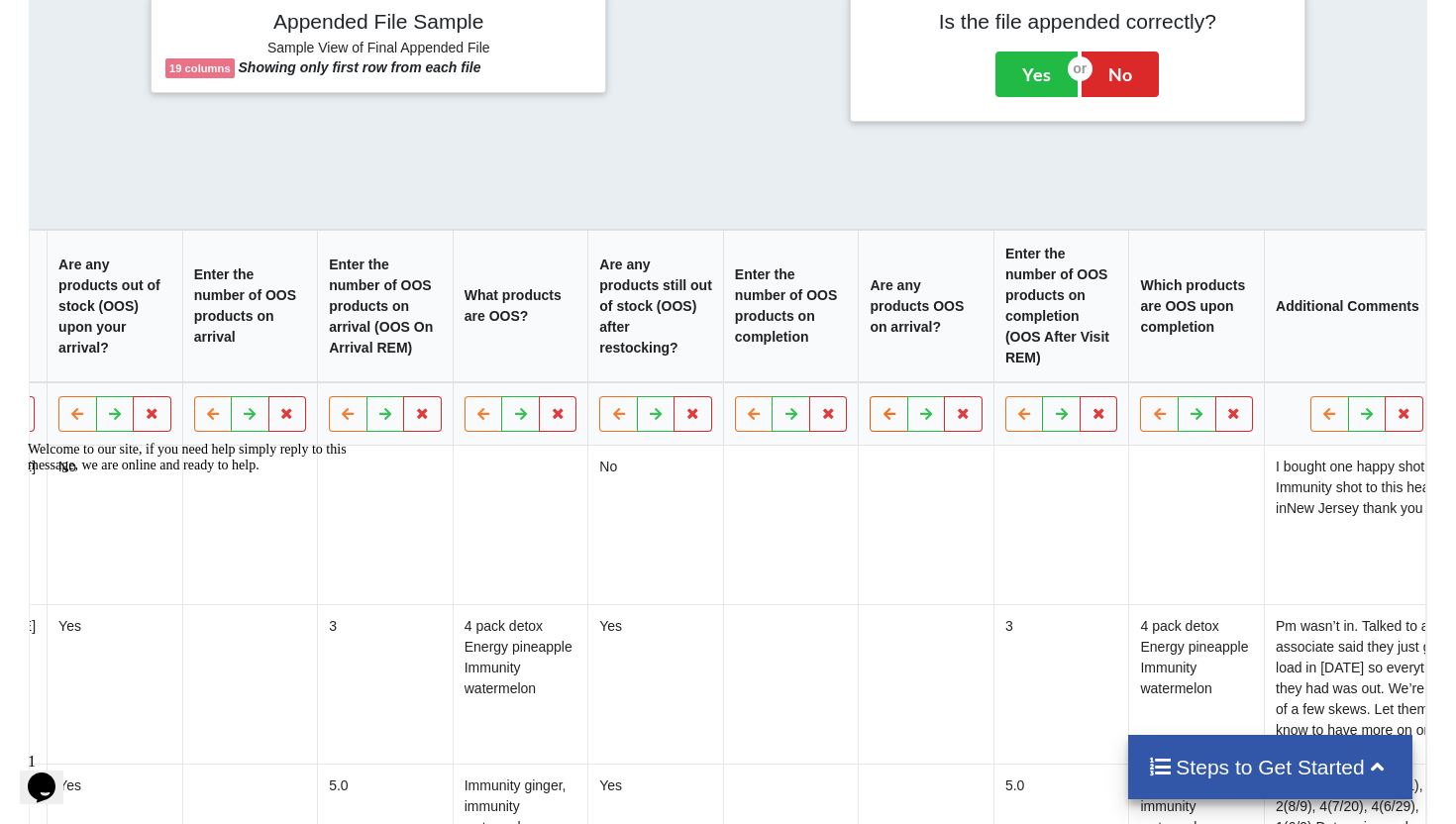 click at bounding box center [889, 414] 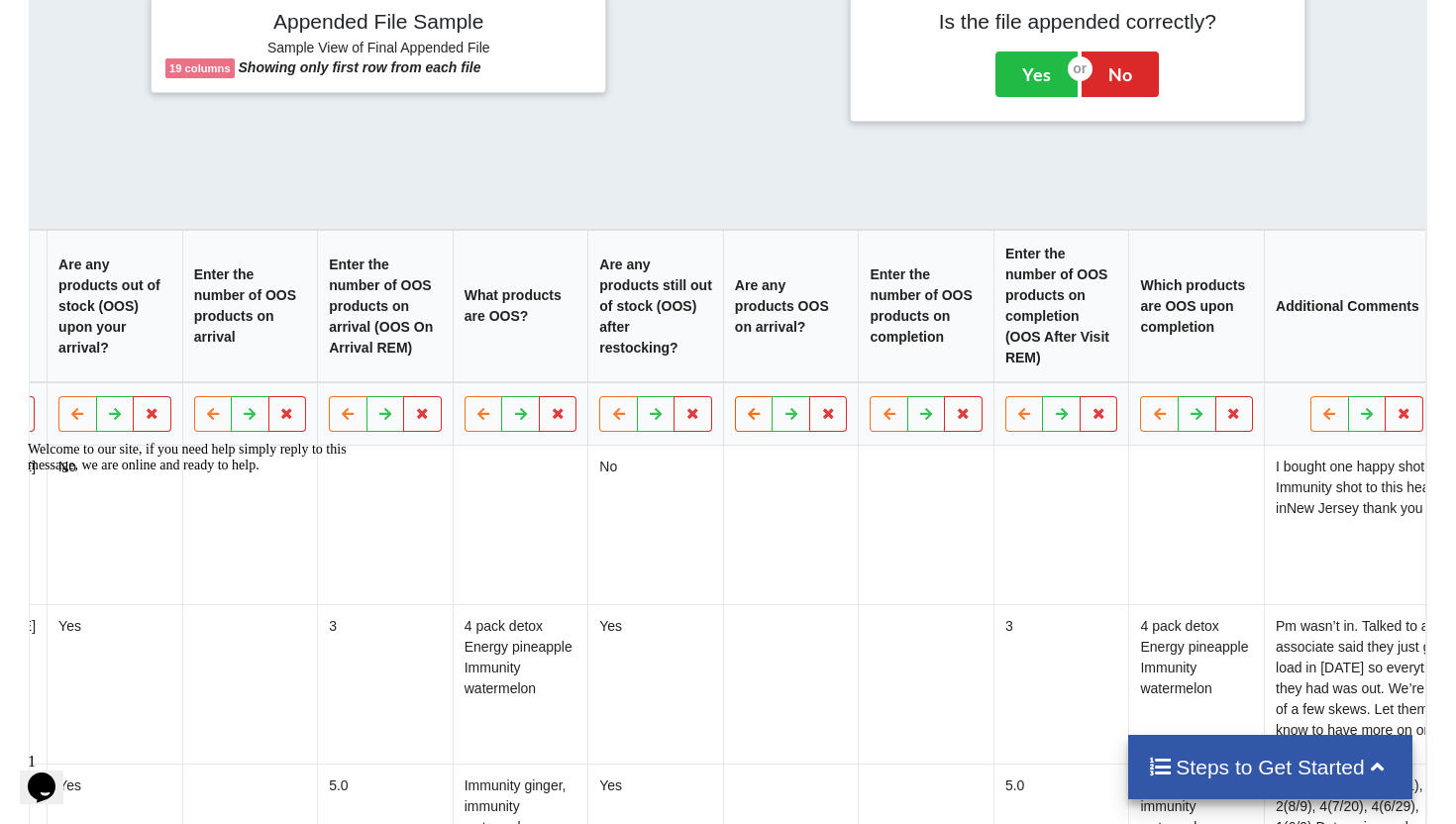 click at bounding box center [754, 413] 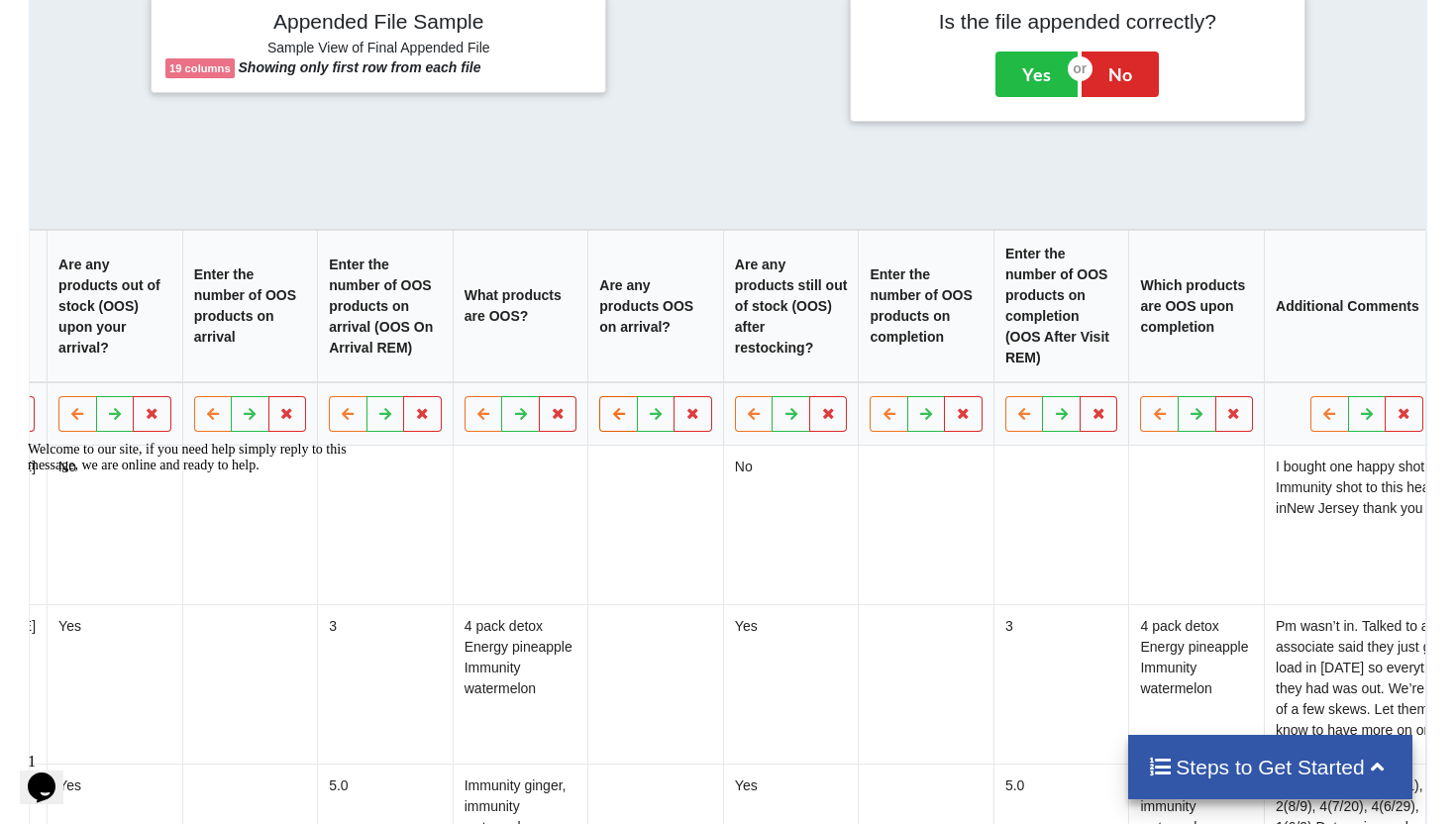 click at bounding box center (619, 414) 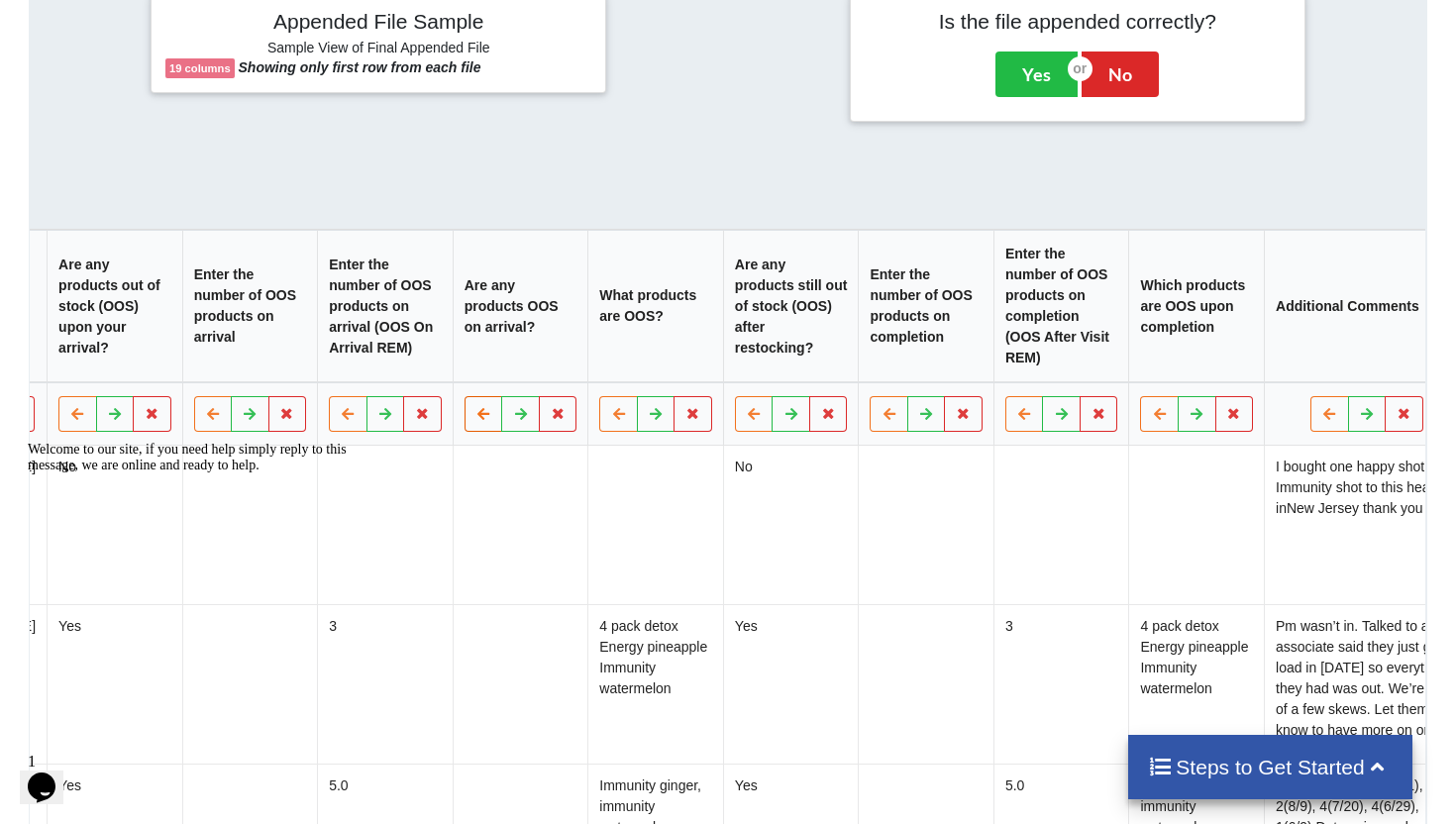 click at bounding box center [483, 413] 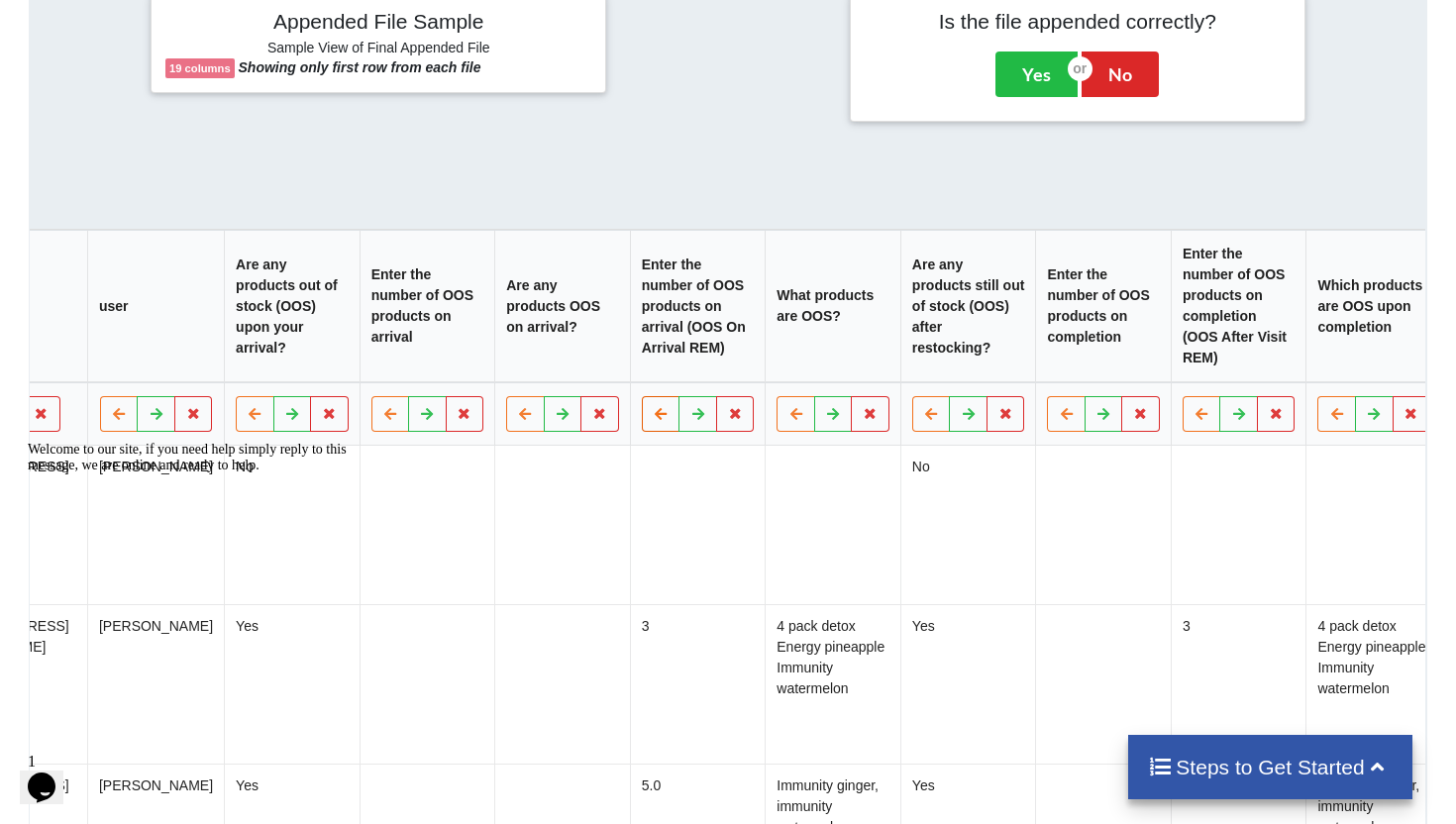 scroll, scrollTop: 0, scrollLeft: 762, axis: horizontal 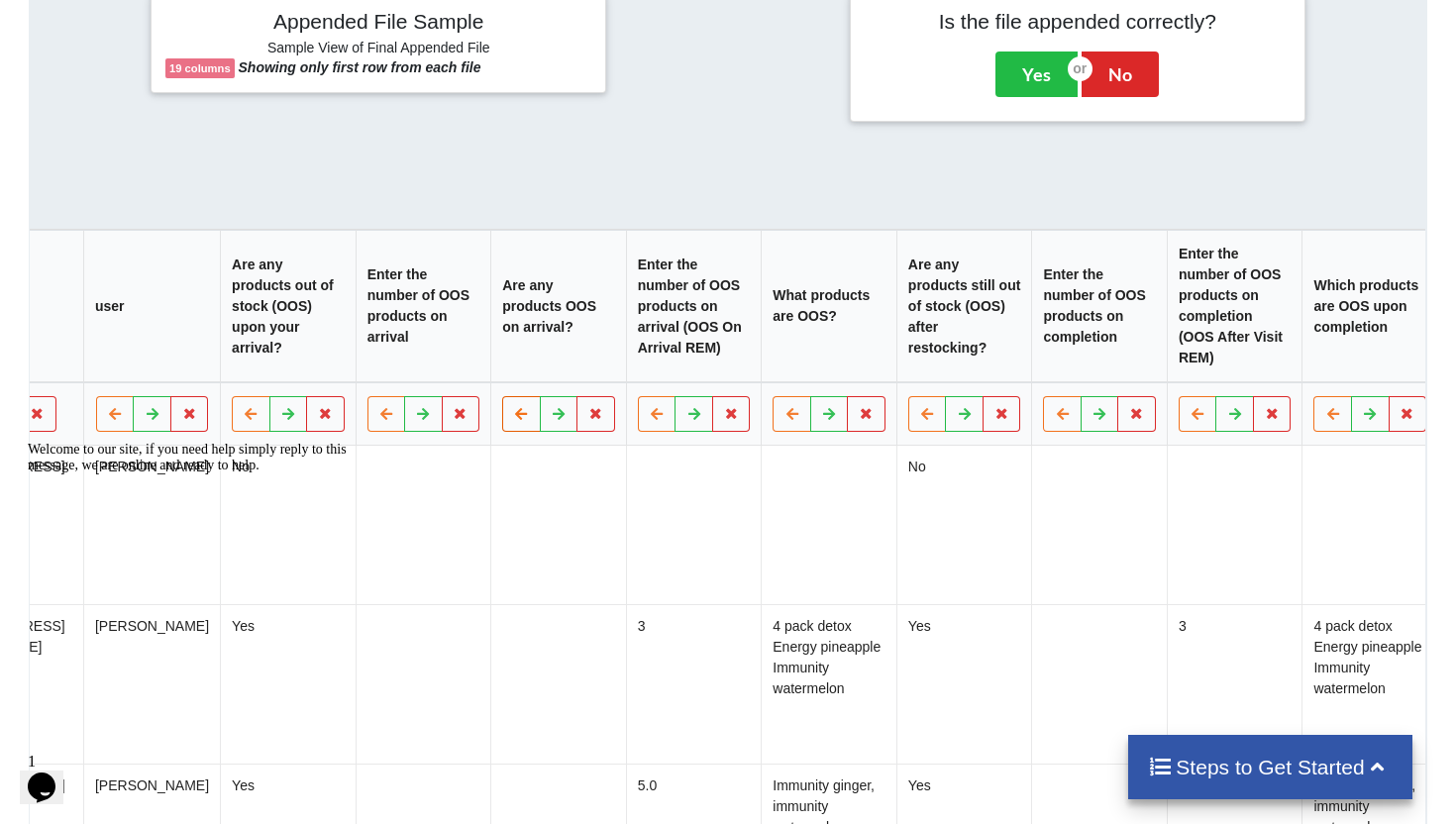 click at bounding box center [522, 414] 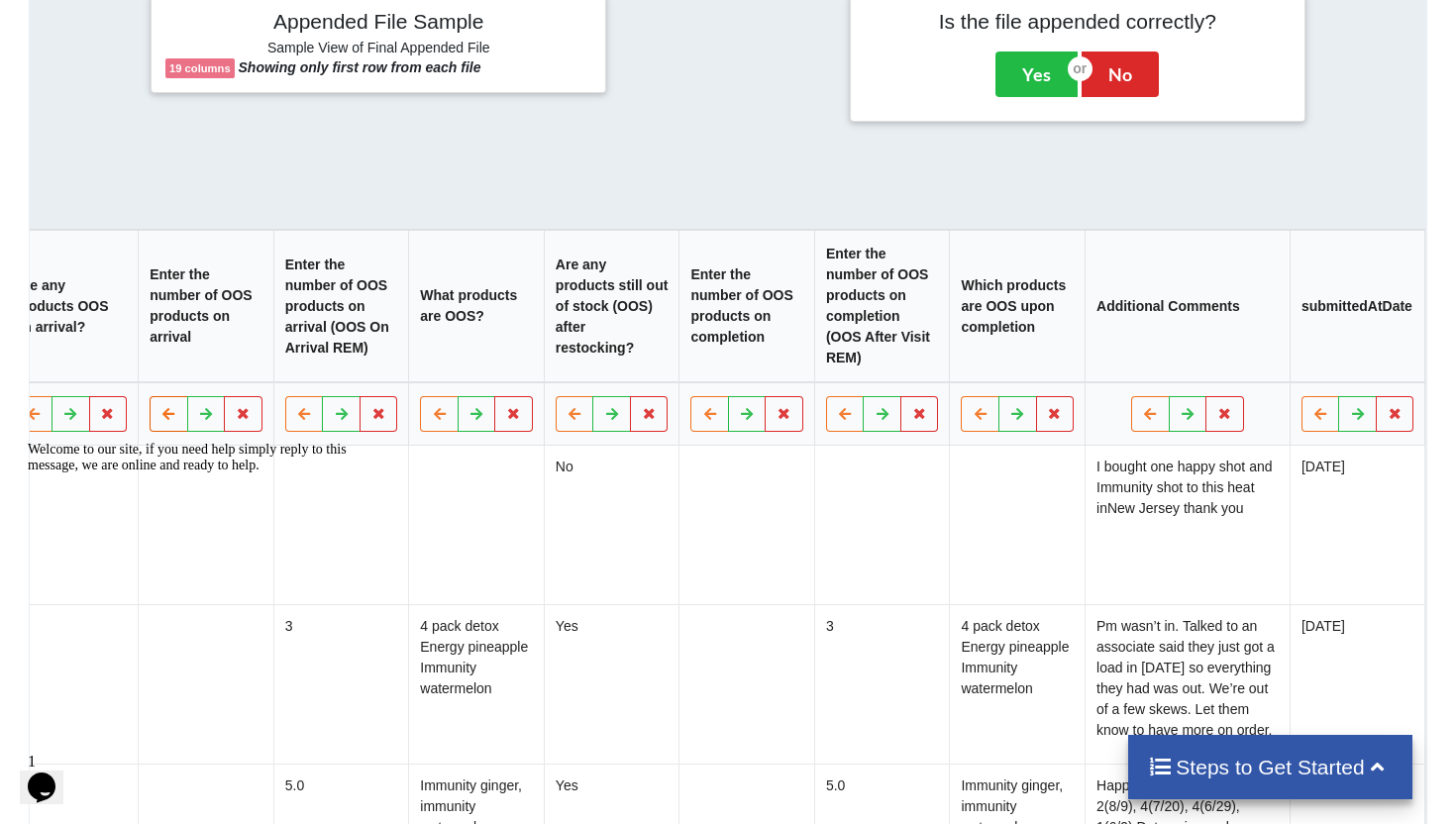 scroll, scrollTop: 0, scrollLeft: 1396, axis: horizontal 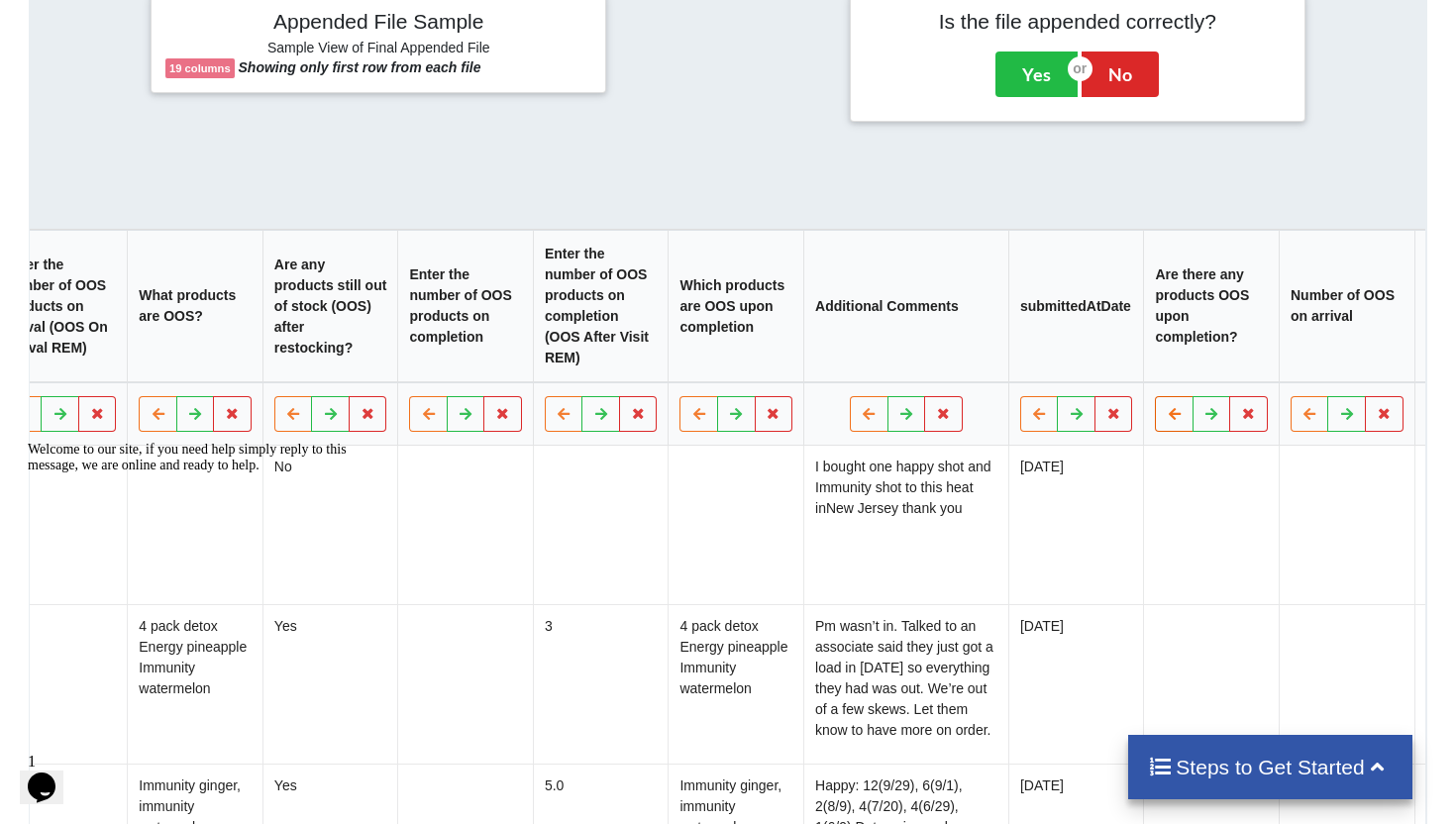 click at bounding box center [1175, 413] 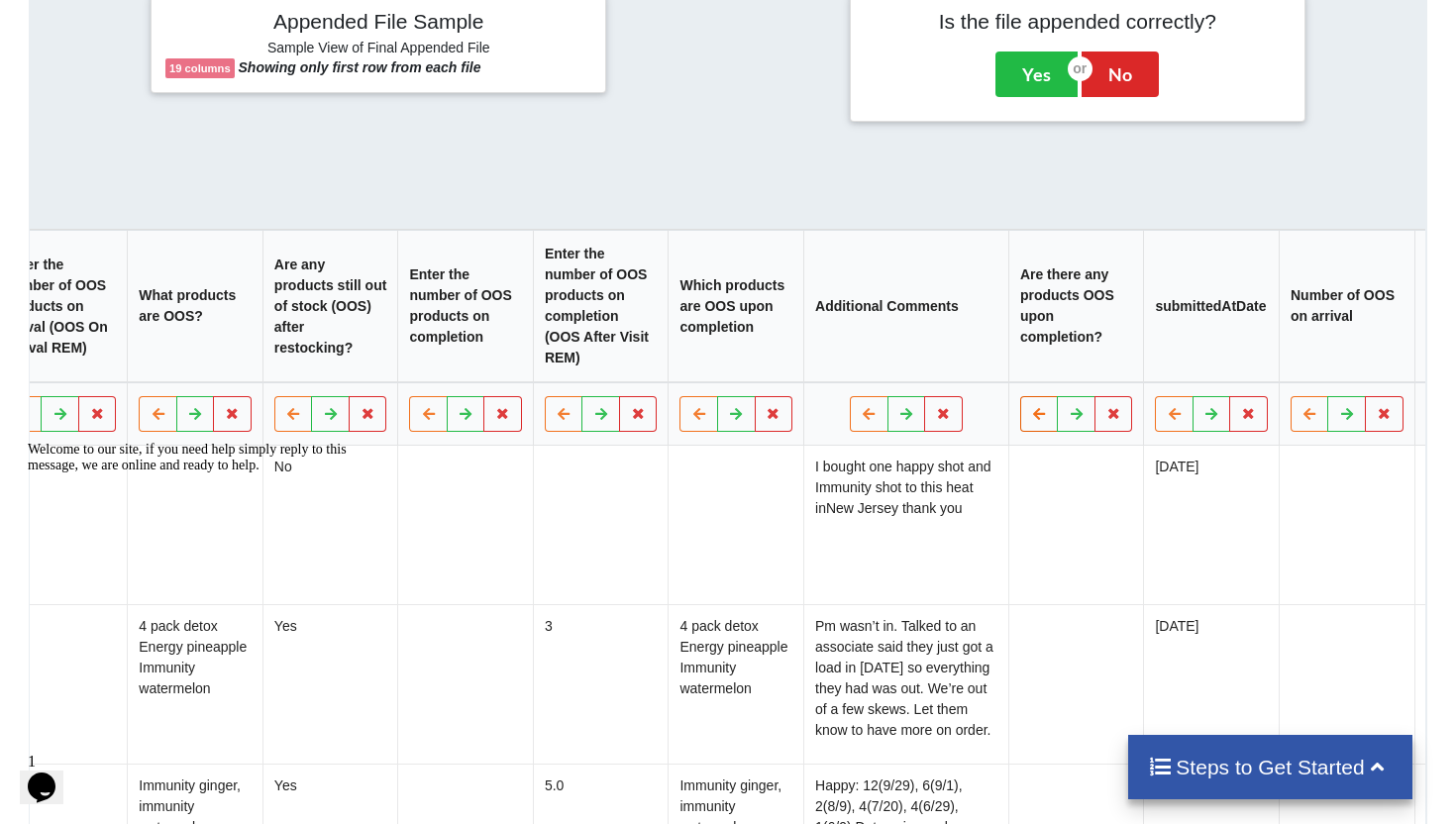 click at bounding box center (1039, 413) 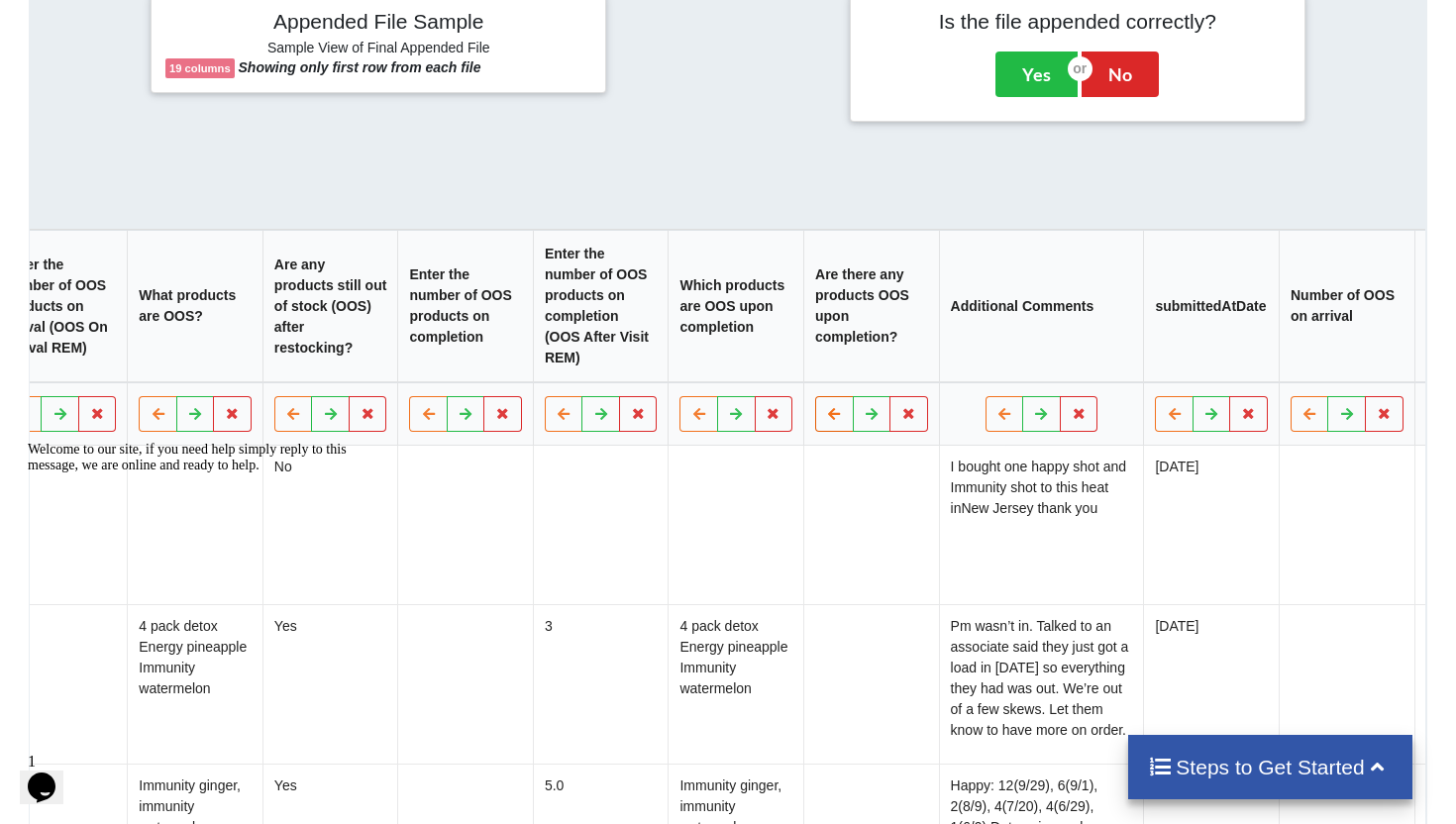 click at bounding box center [834, 414] 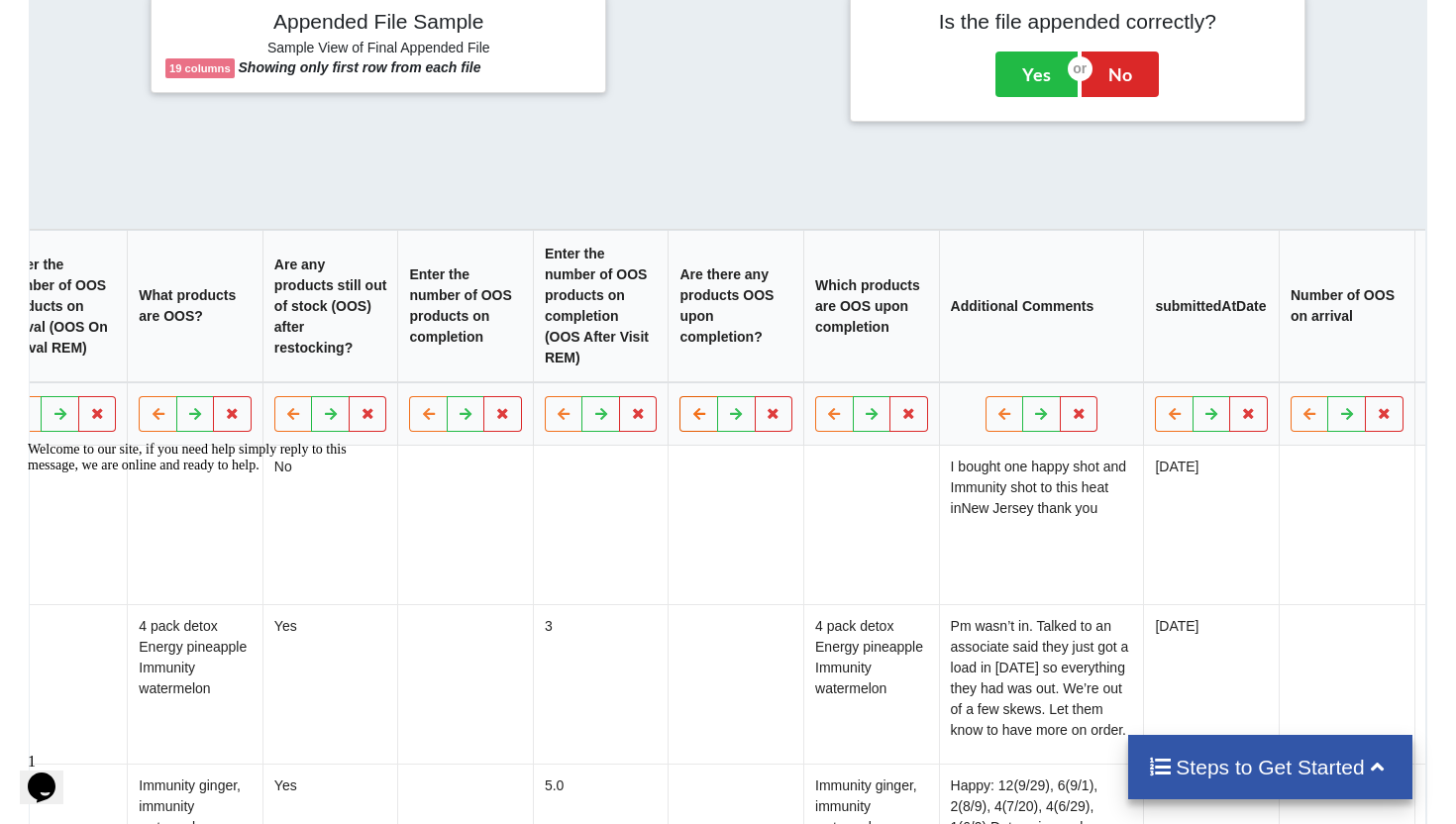 click at bounding box center [699, 414] 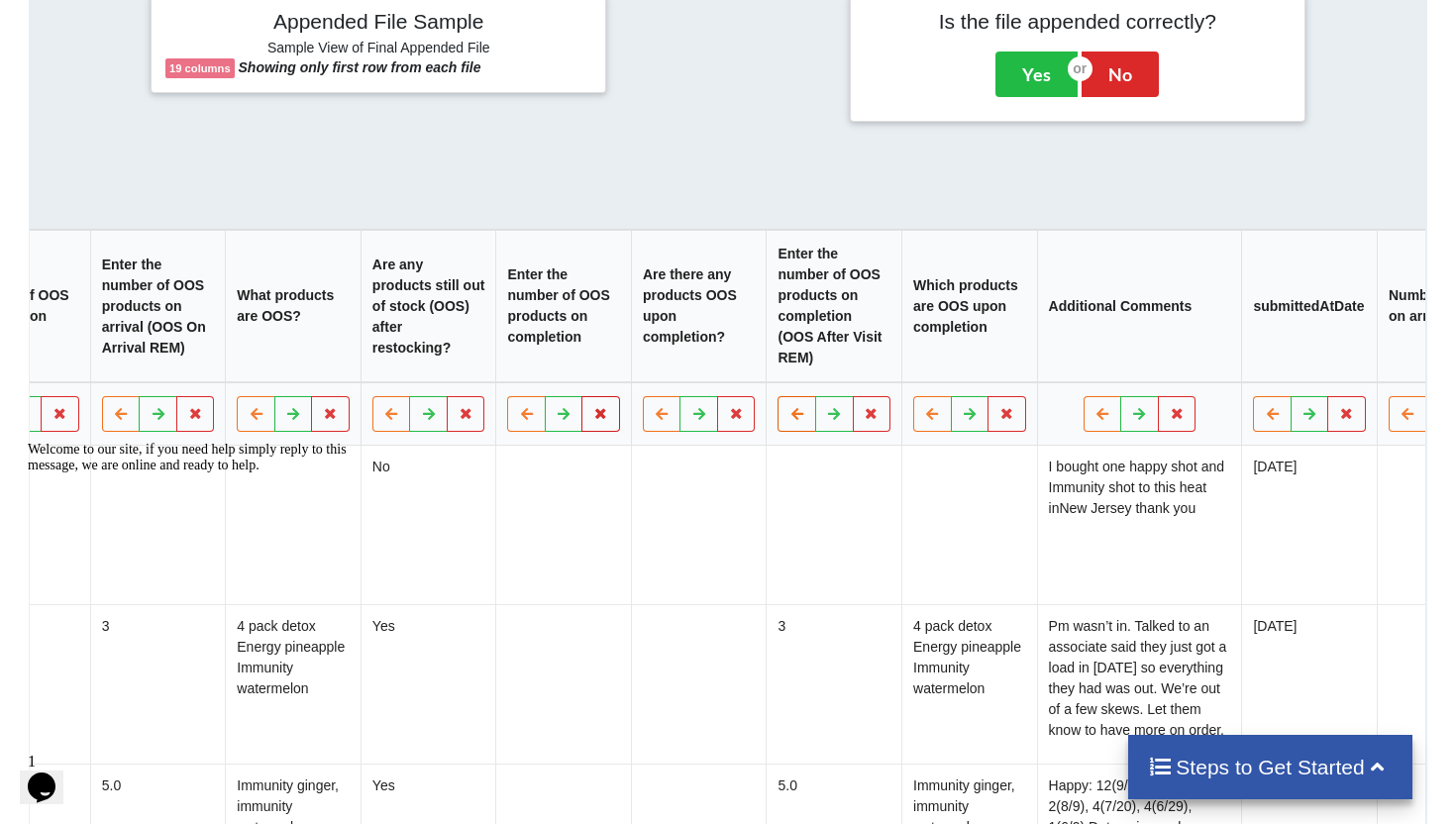 scroll, scrollTop: 0, scrollLeft: 1296, axis: horizontal 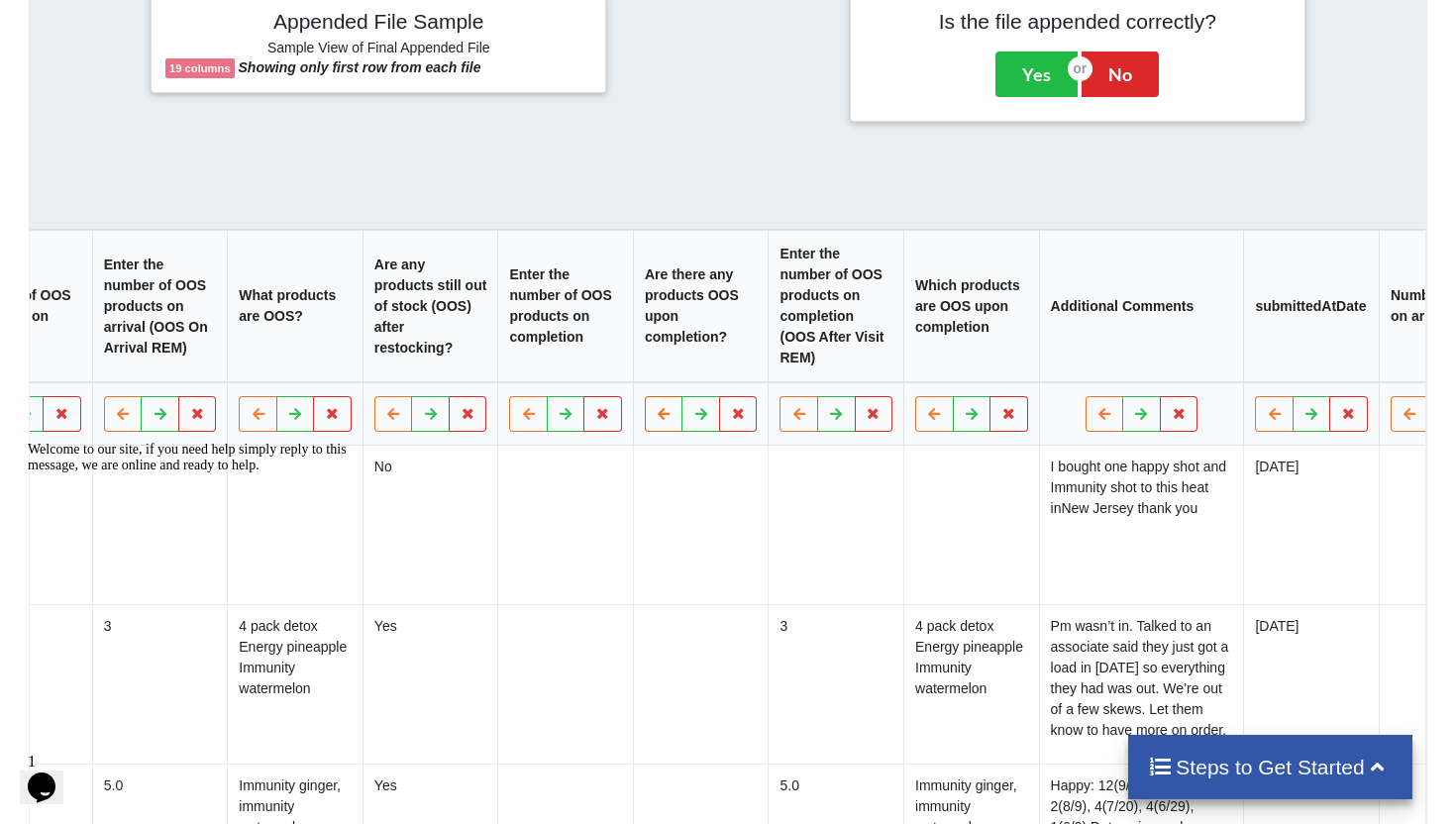 click at bounding box center [664, 414] 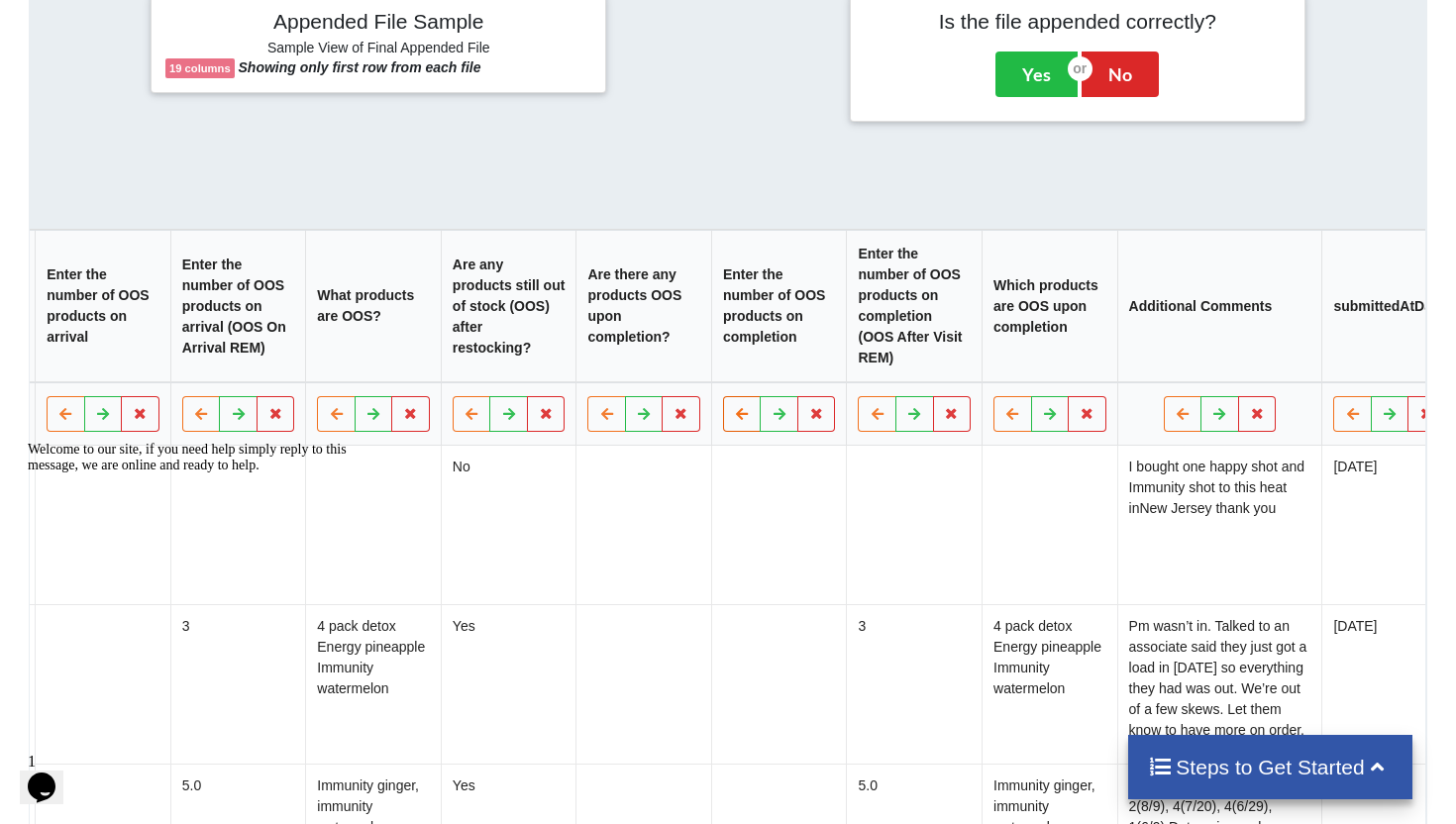 scroll, scrollTop: 0, scrollLeft: 1396, axis: horizontal 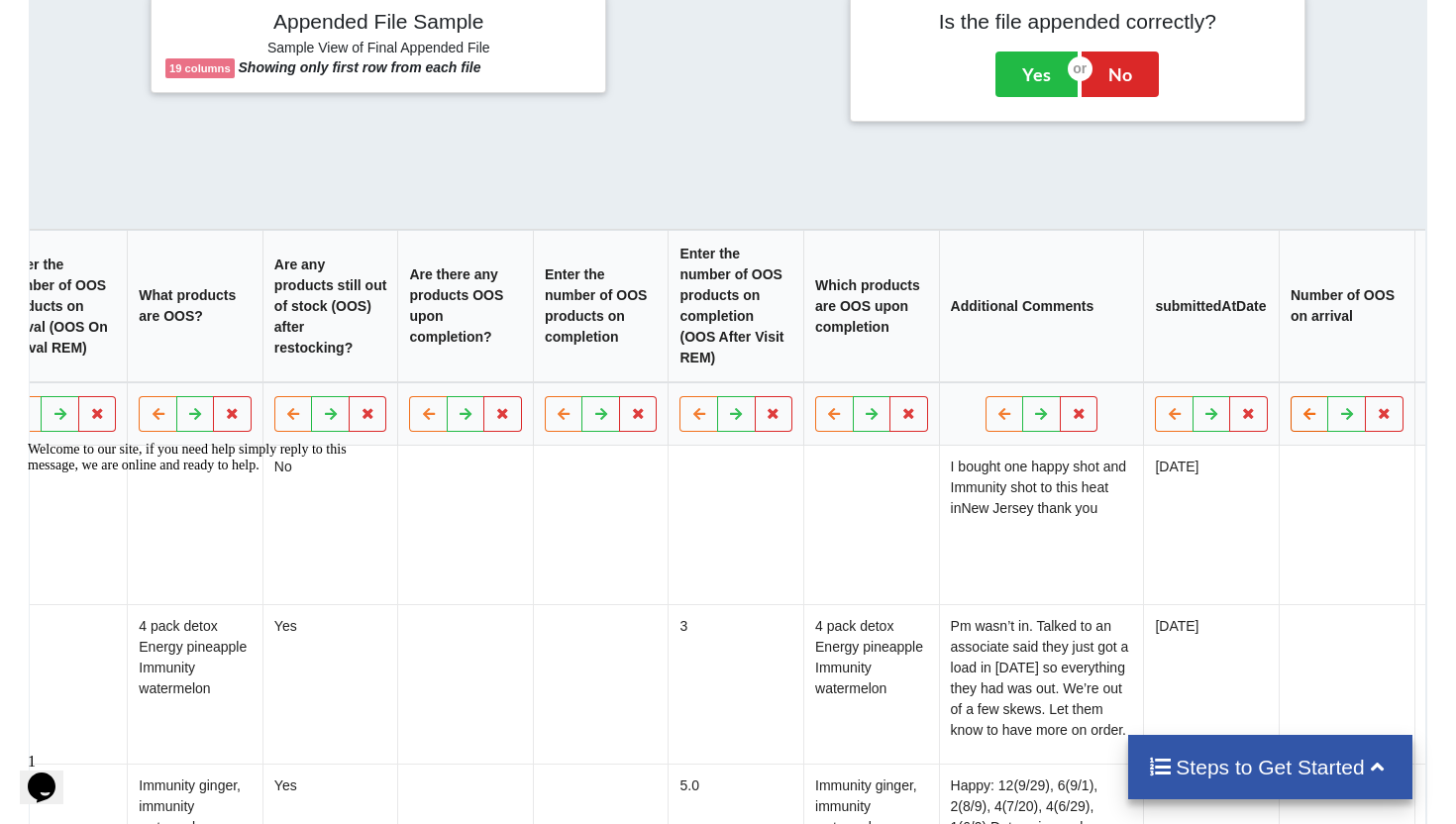 click at bounding box center [1309, 413] 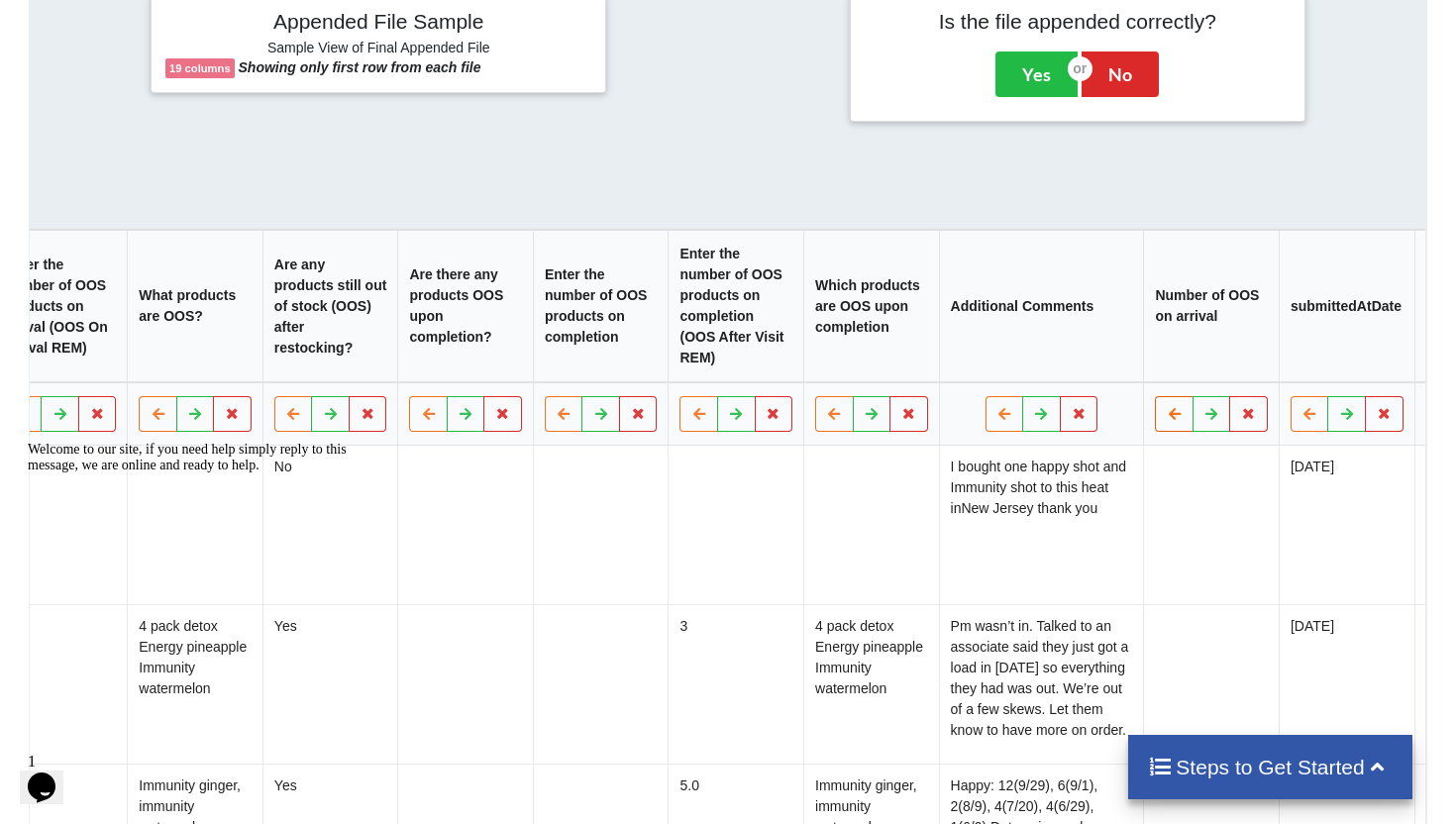 click at bounding box center (1175, 413) 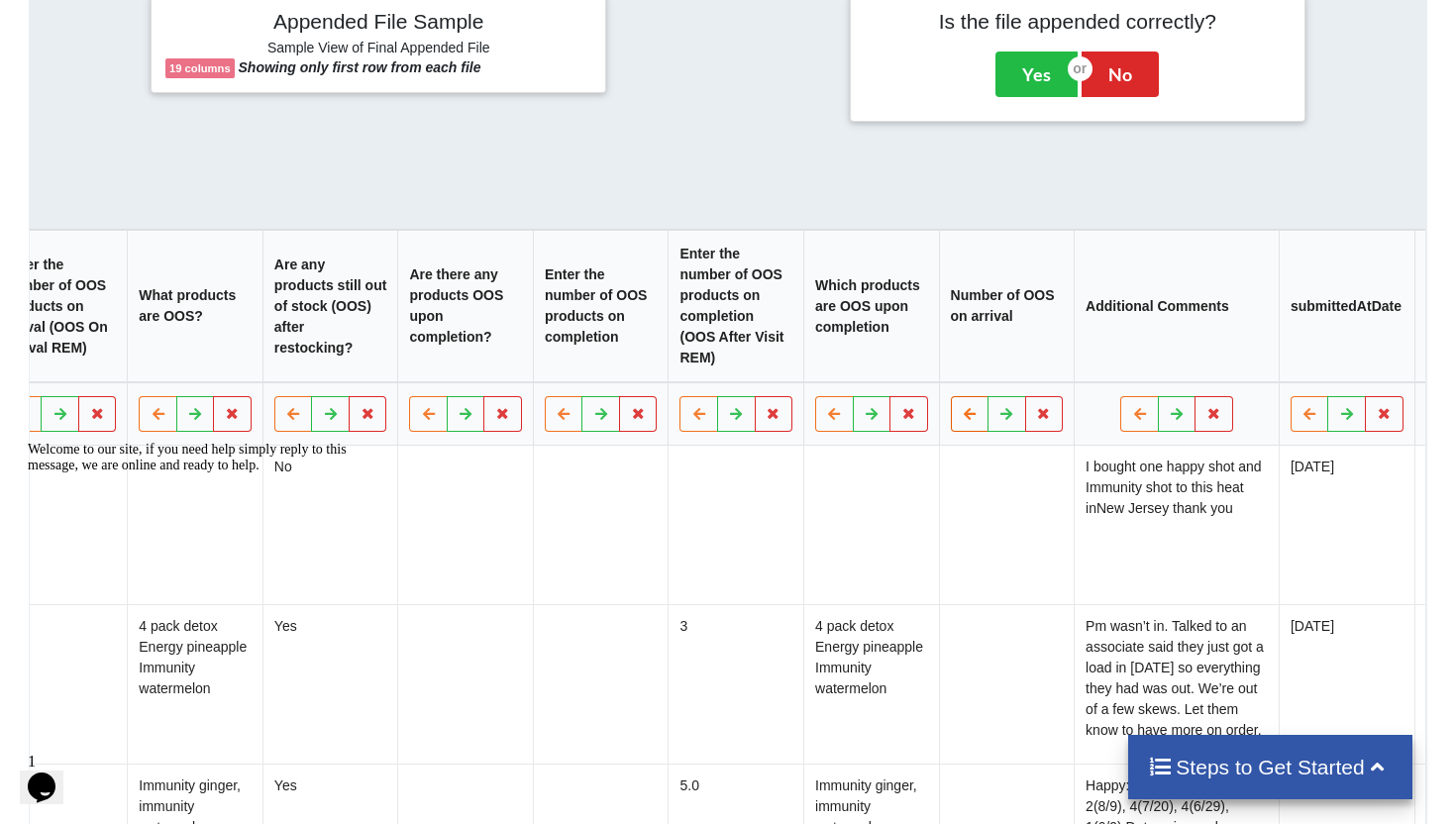 click at bounding box center [970, 413] 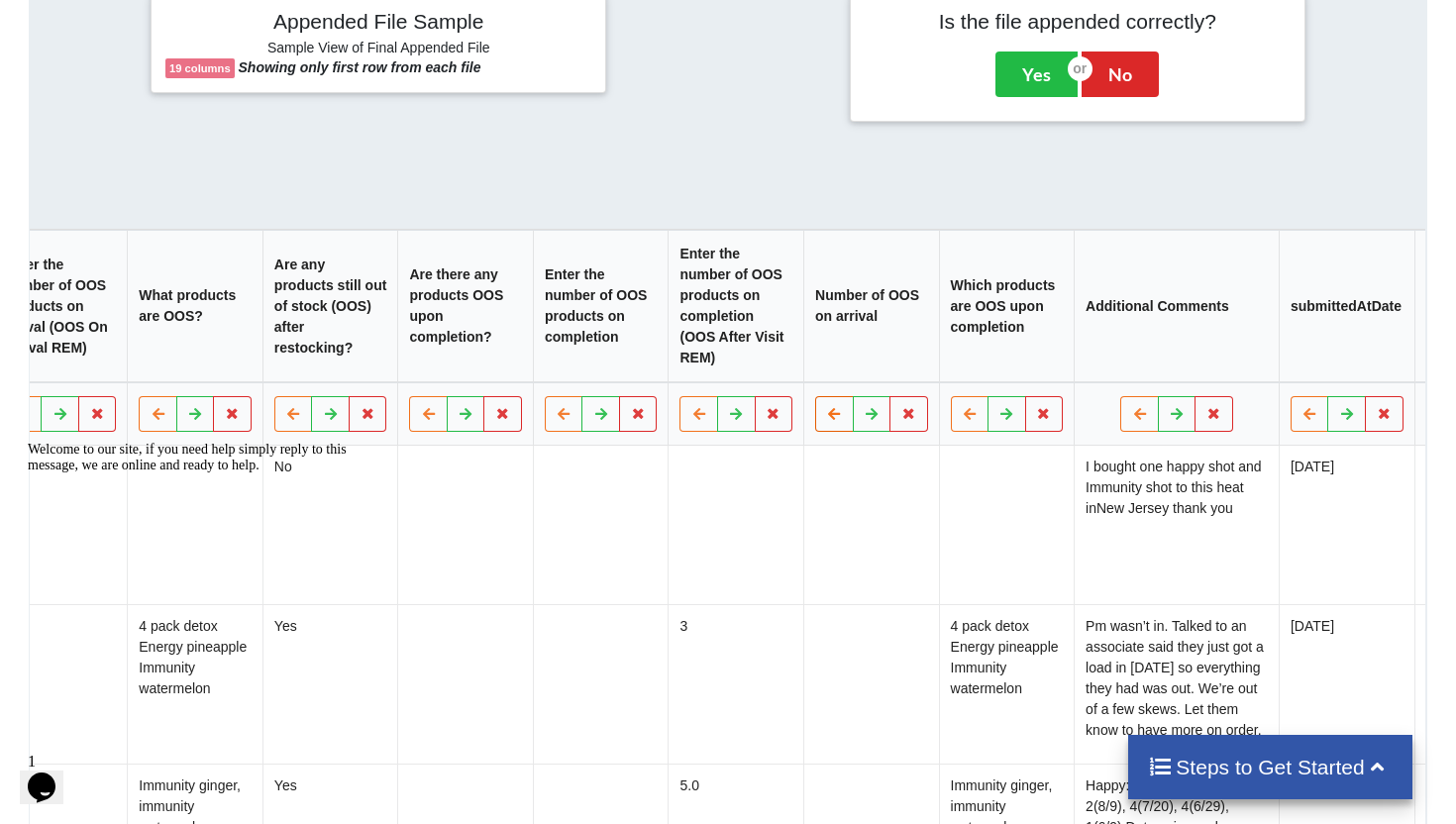 click at bounding box center [834, 413] 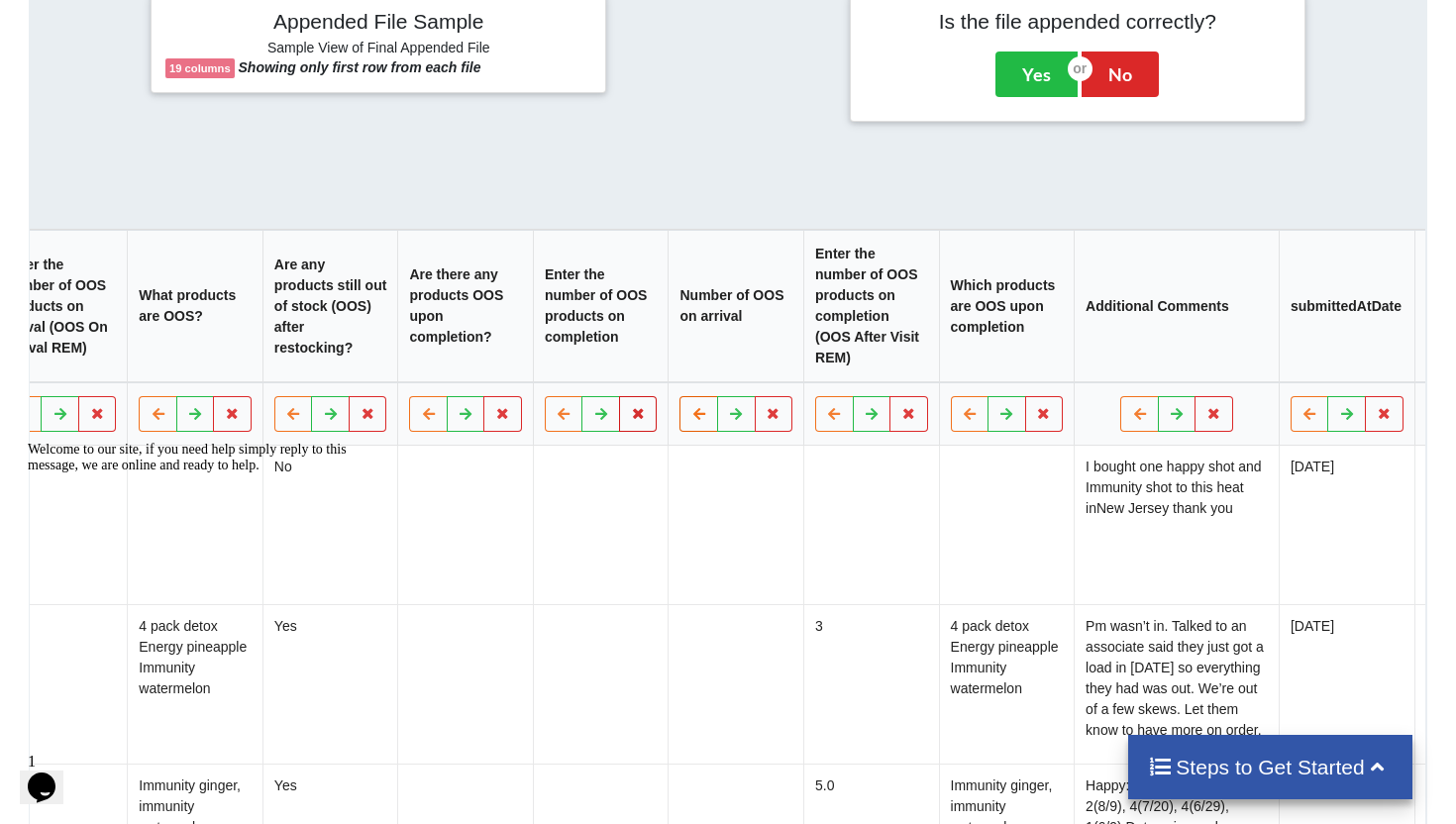 drag, startPoint x: 599, startPoint y: 442, endPoint x: 549, endPoint y: 441, distance: 50.009999 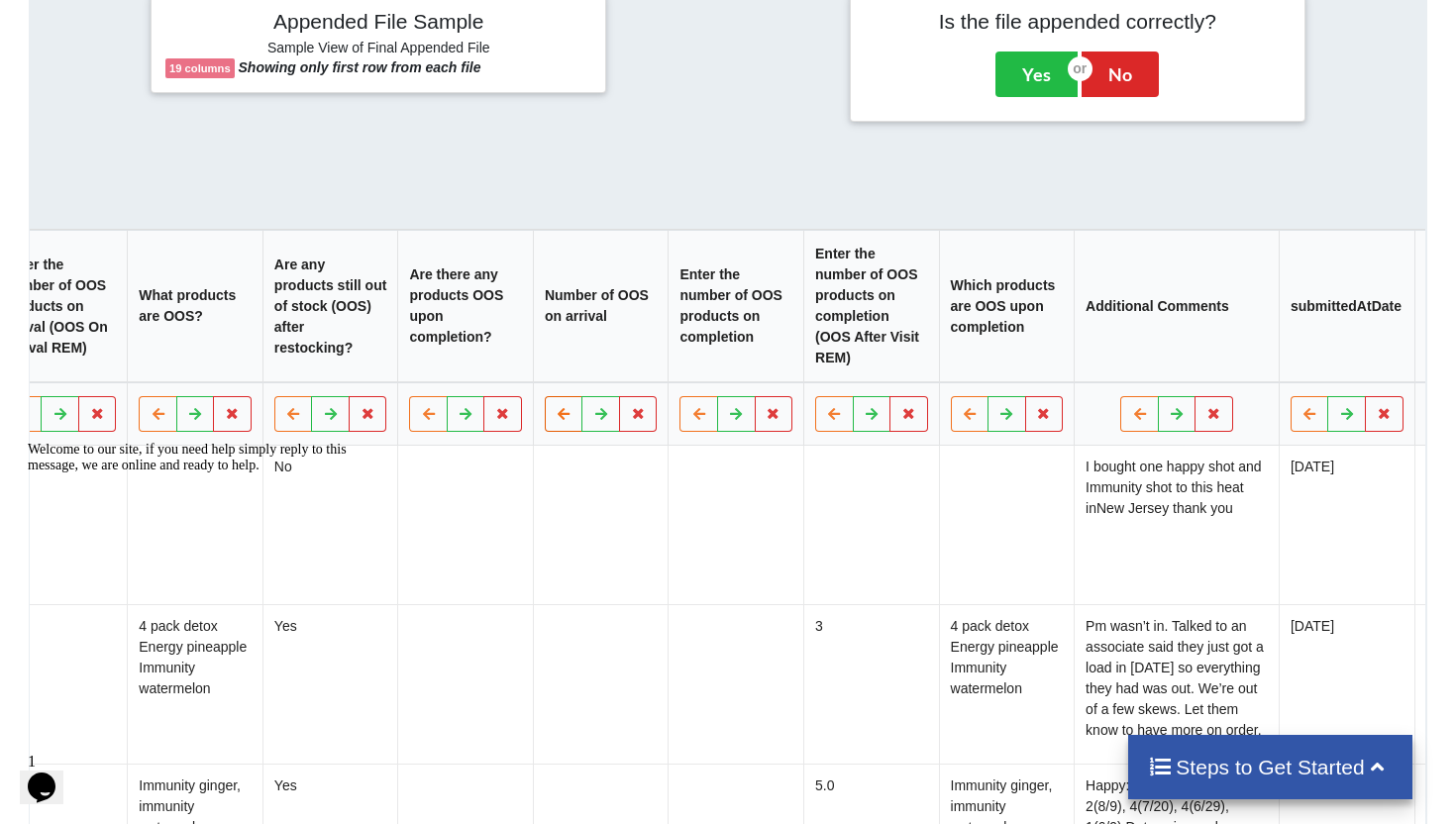 click at bounding box center (564, 413) 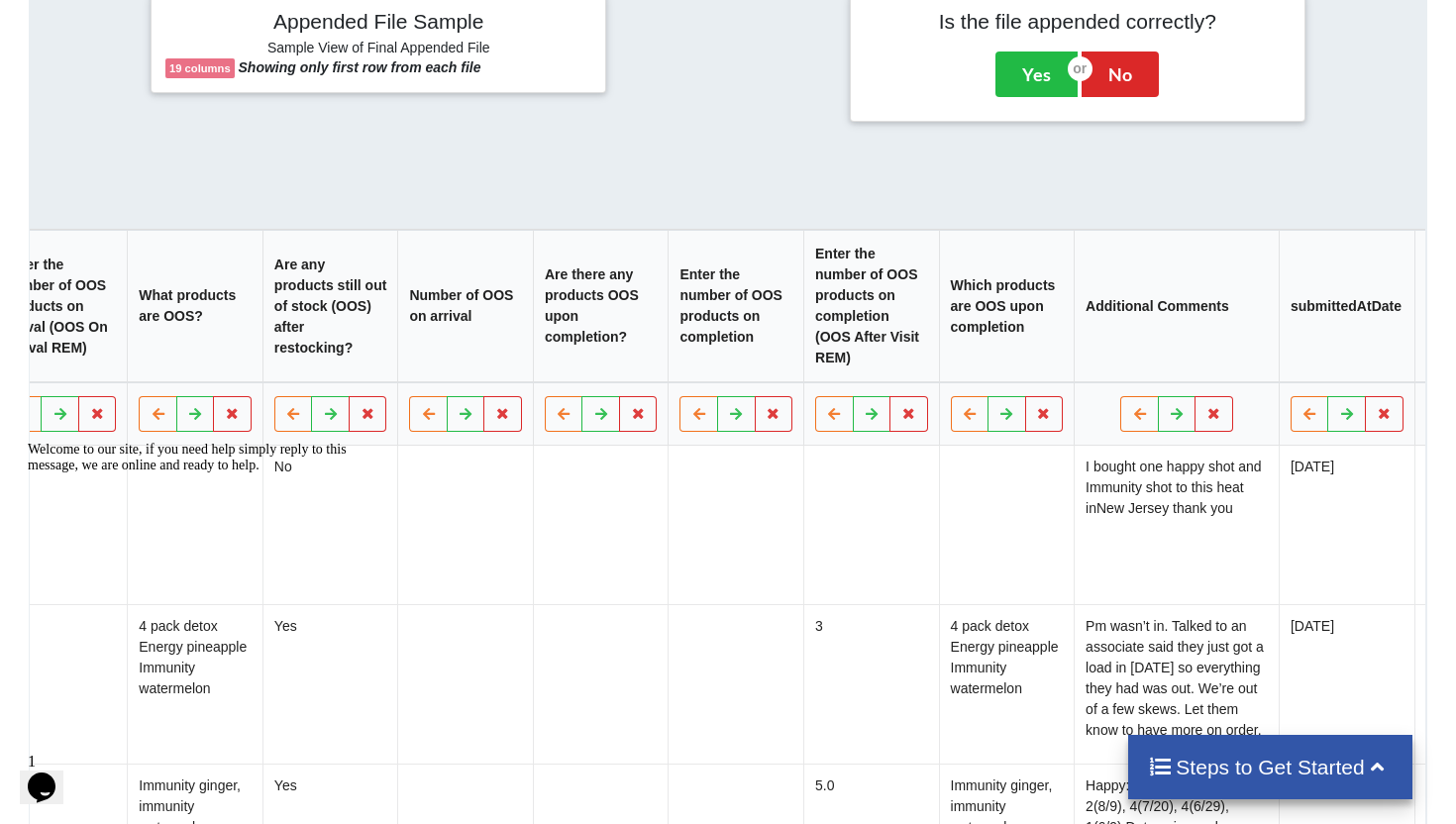 click on "Welcome to our site, if you need help simply reply to this message, we are online and ready to help." at bounding box center [206, 458] 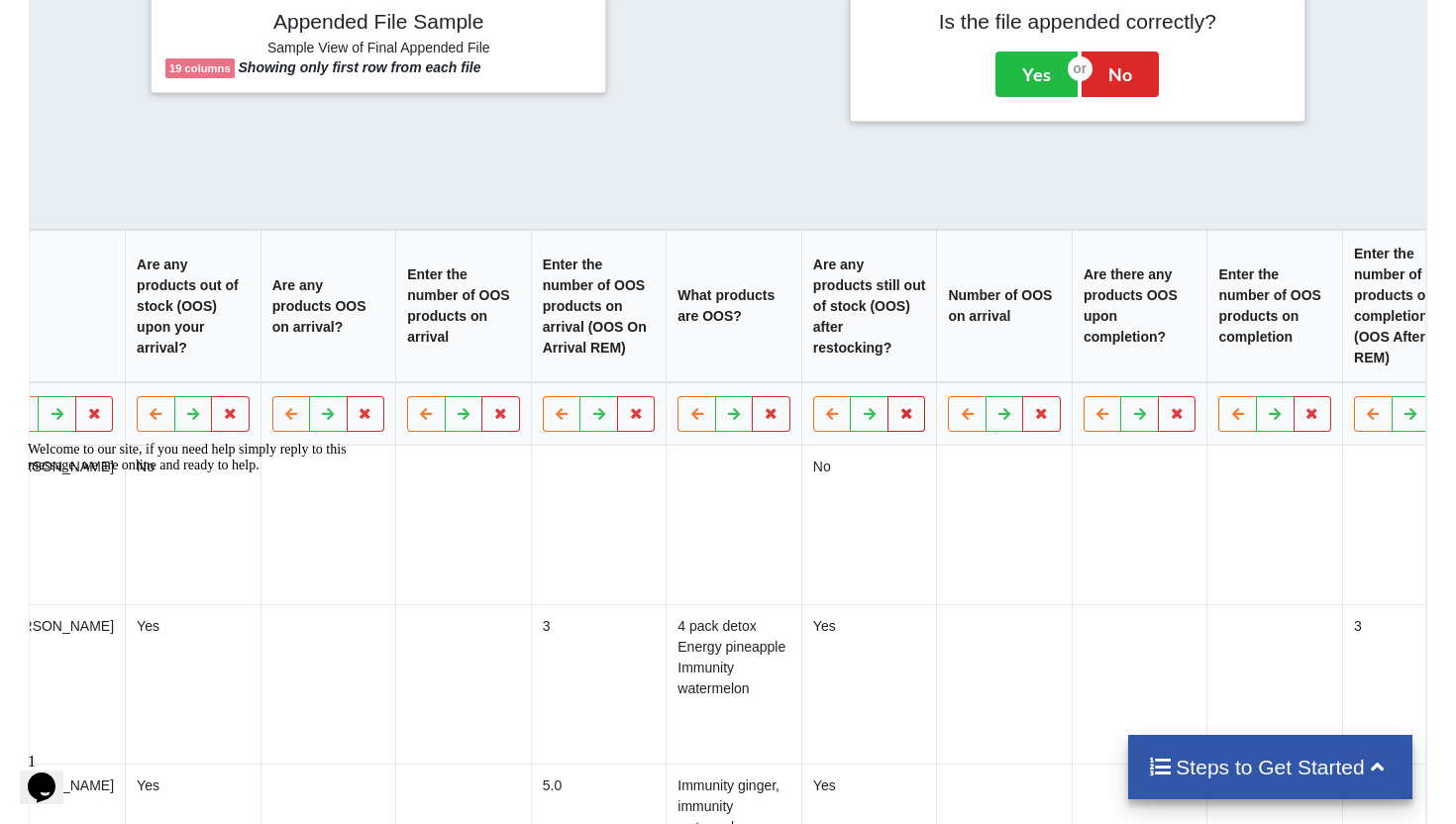 scroll, scrollTop: 0, scrollLeft: 718, axis: horizontal 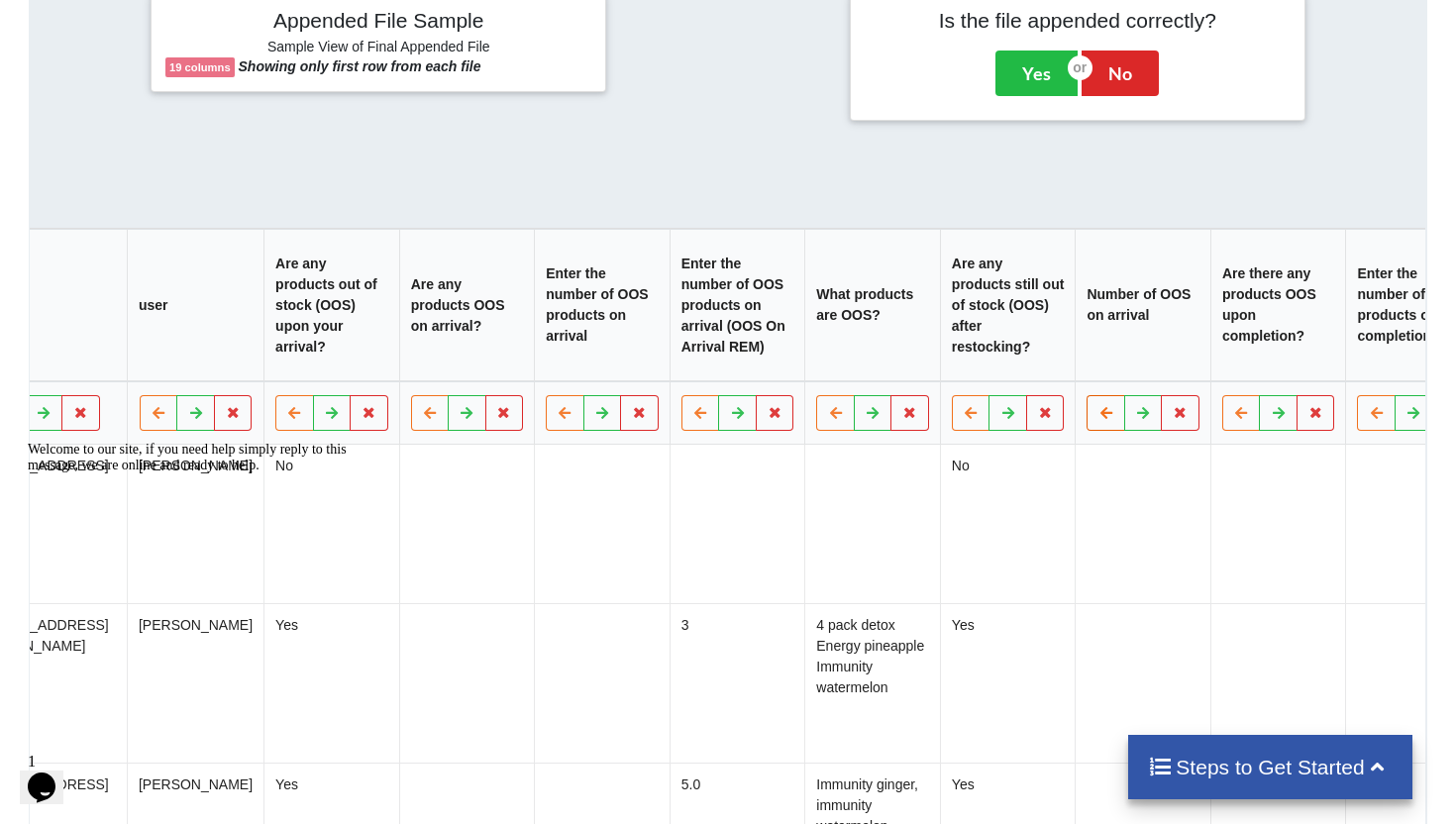 click at bounding box center [1106, 412] 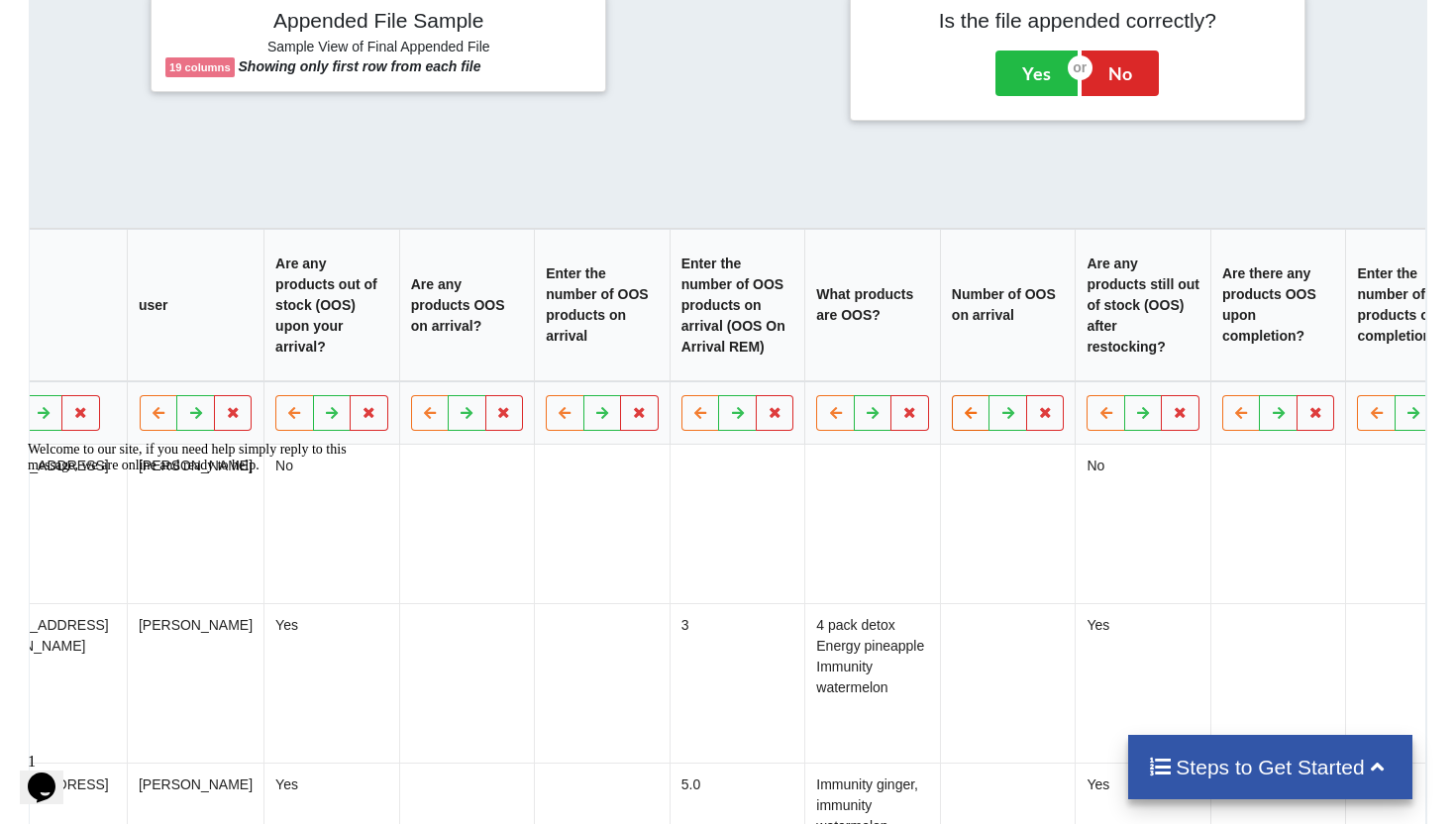 click at bounding box center (971, 412) 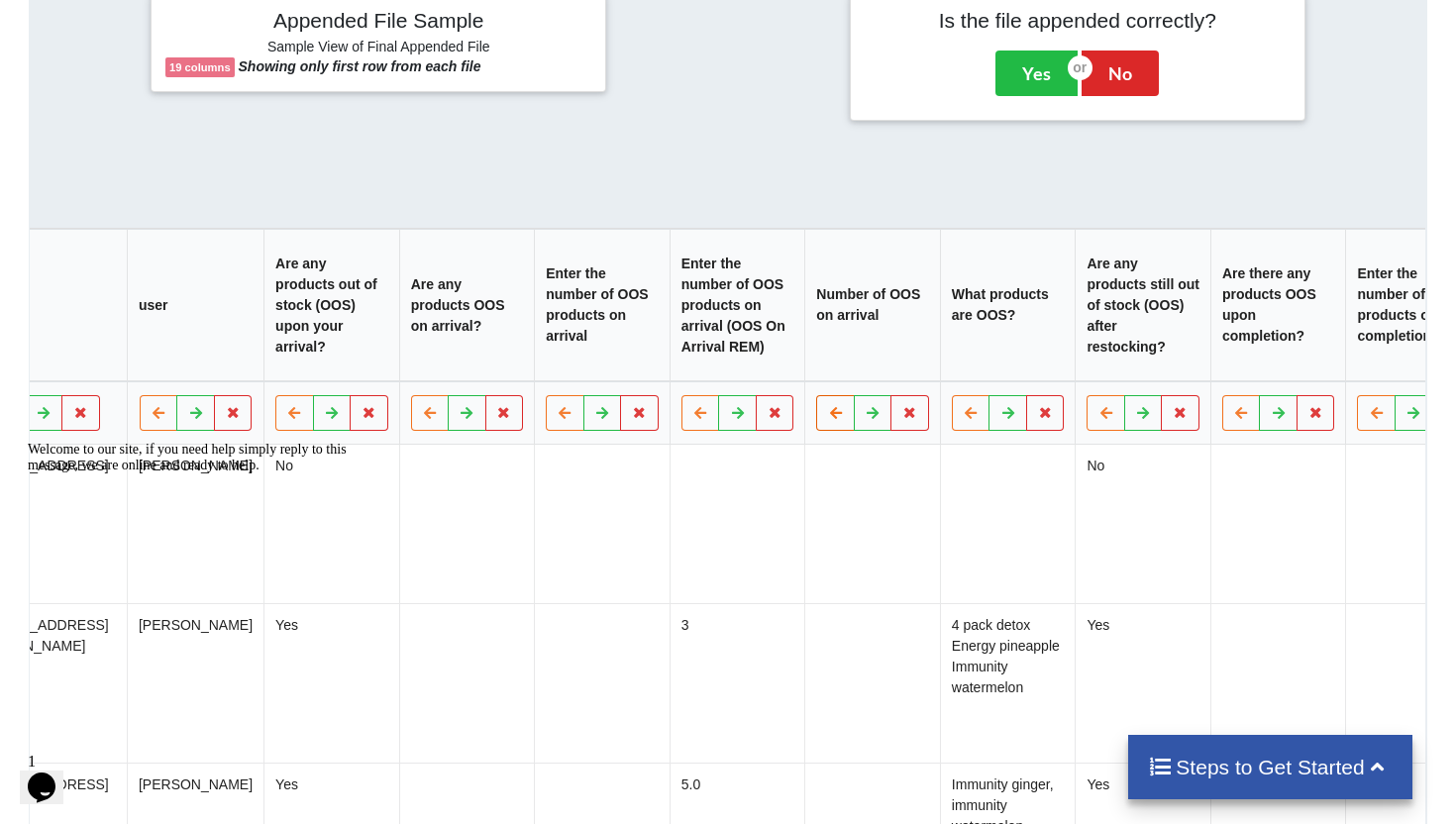 click at bounding box center [836, 412] 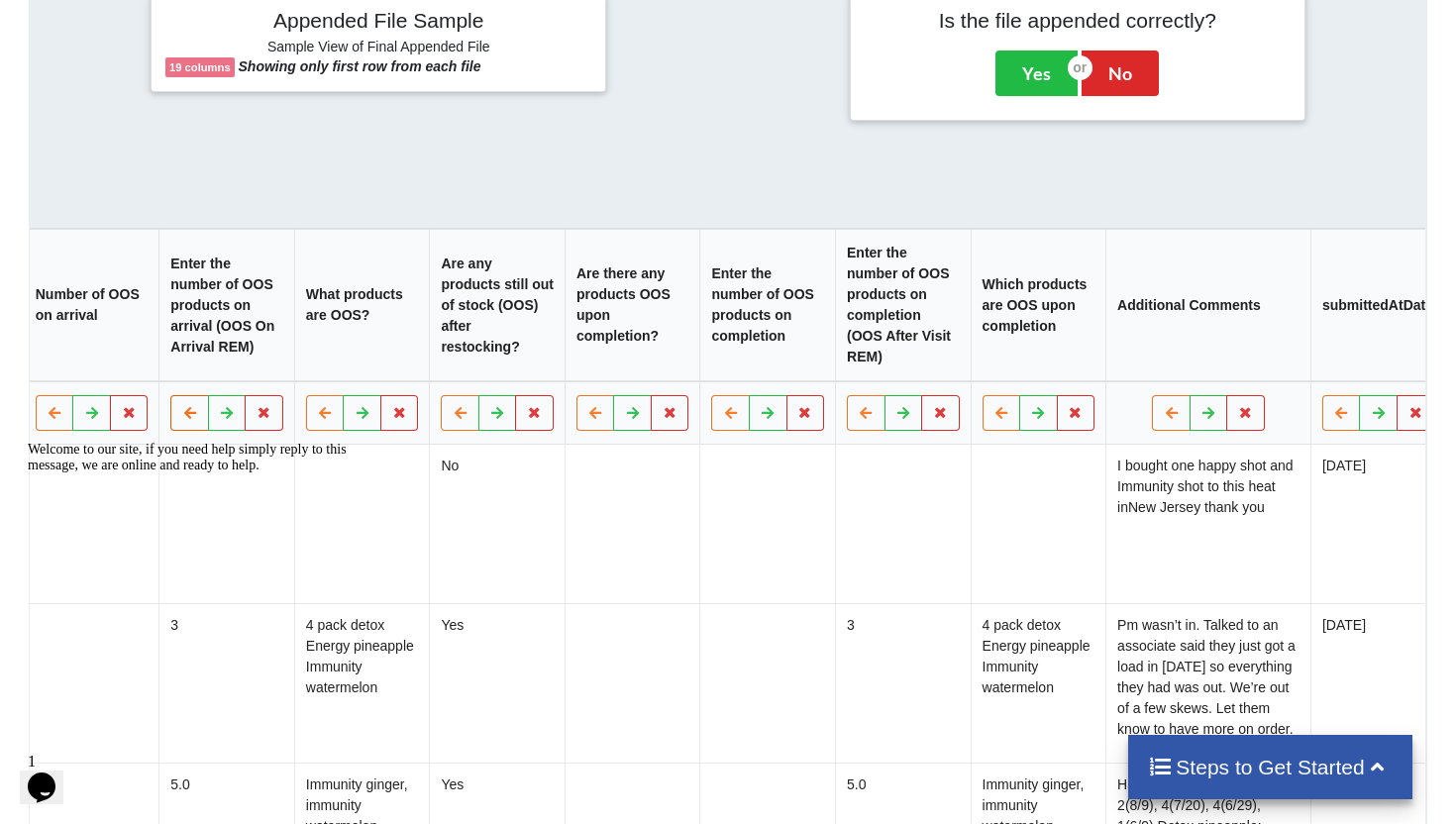 scroll, scrollTop: 0, scrollLeft: 1396, axis: horizontal 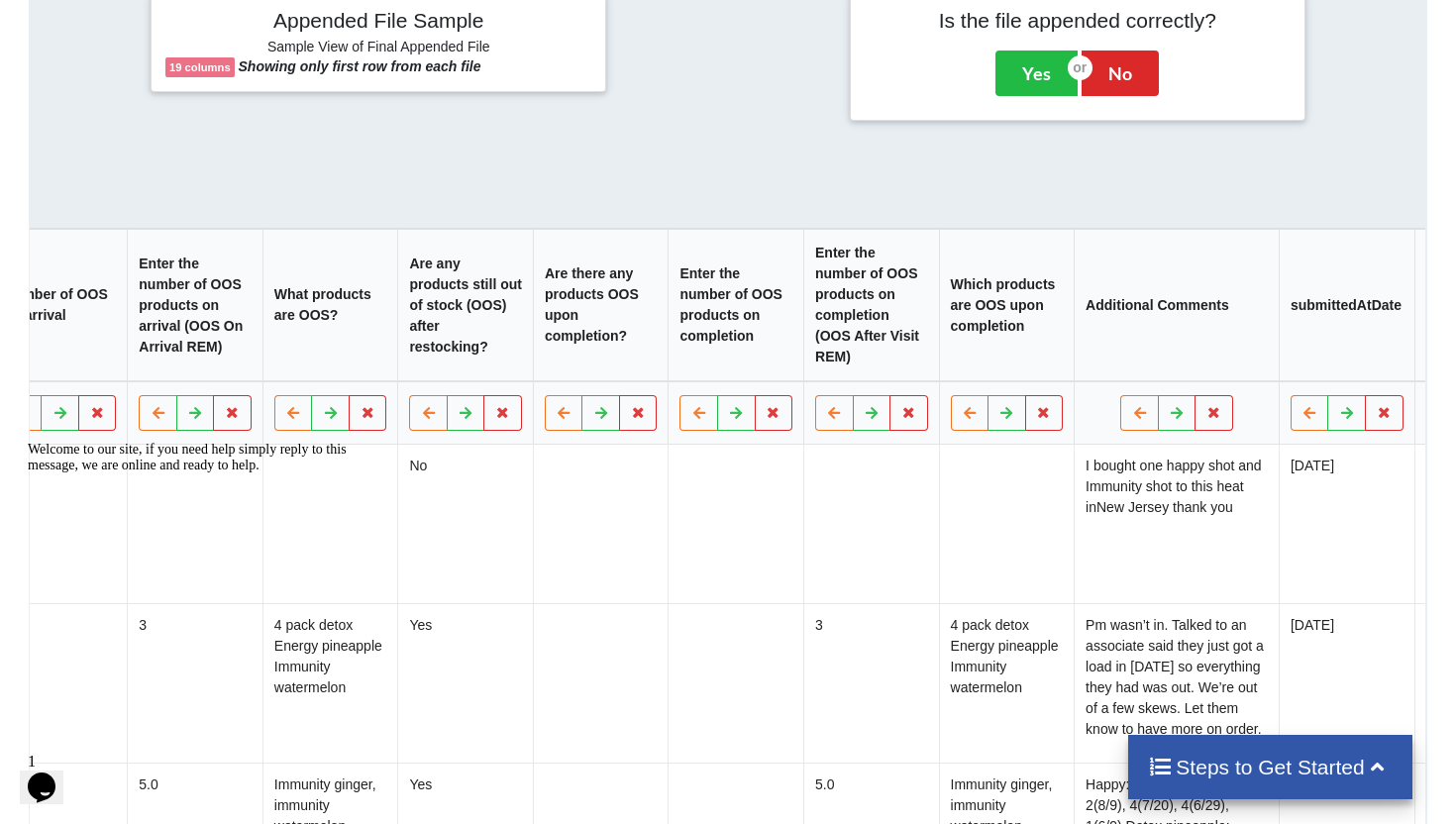 click at bounding box center [1445, 412] 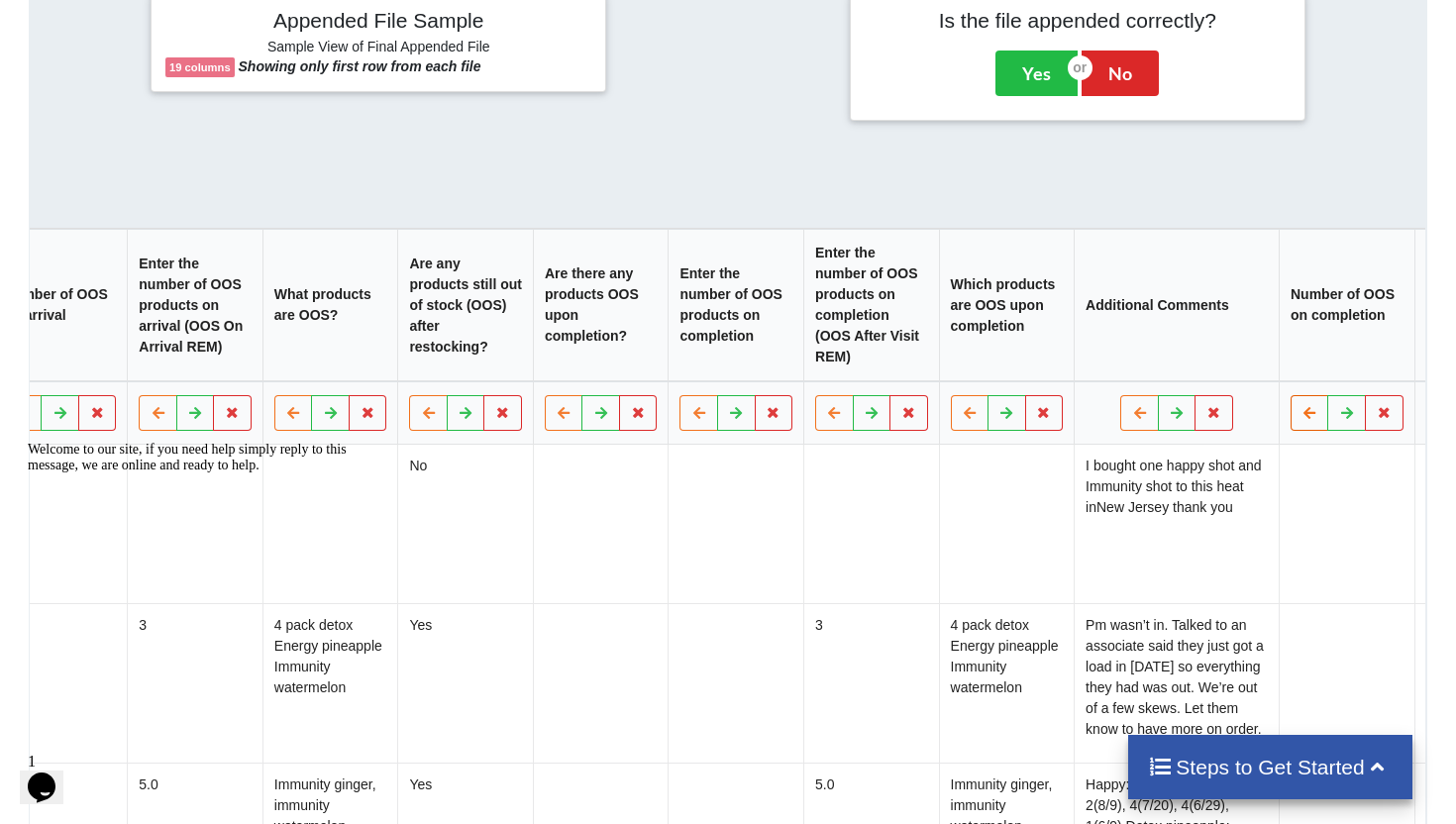 click at bounding box center (1309, 412) 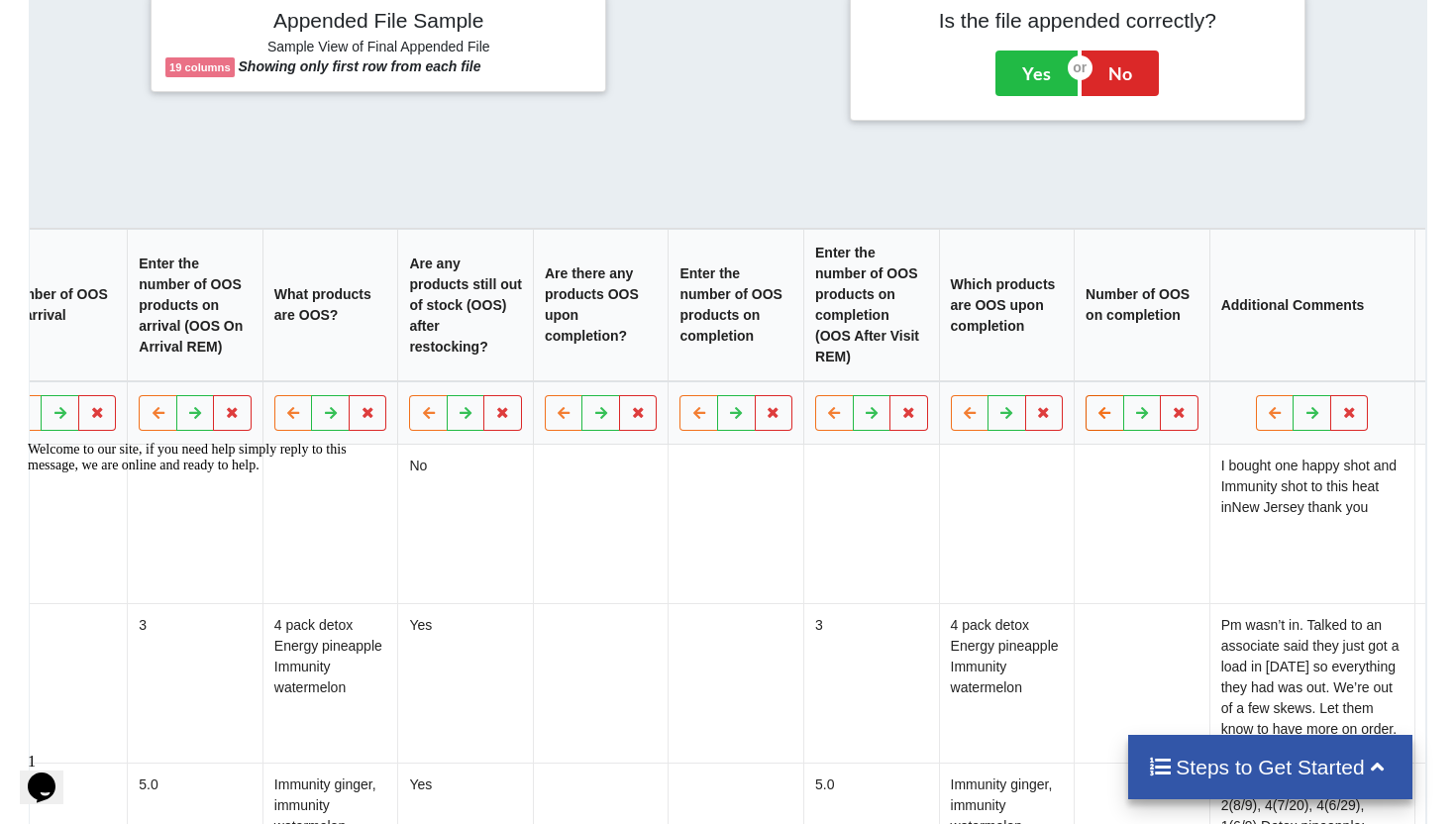 click at bounding box center [1105, 412] 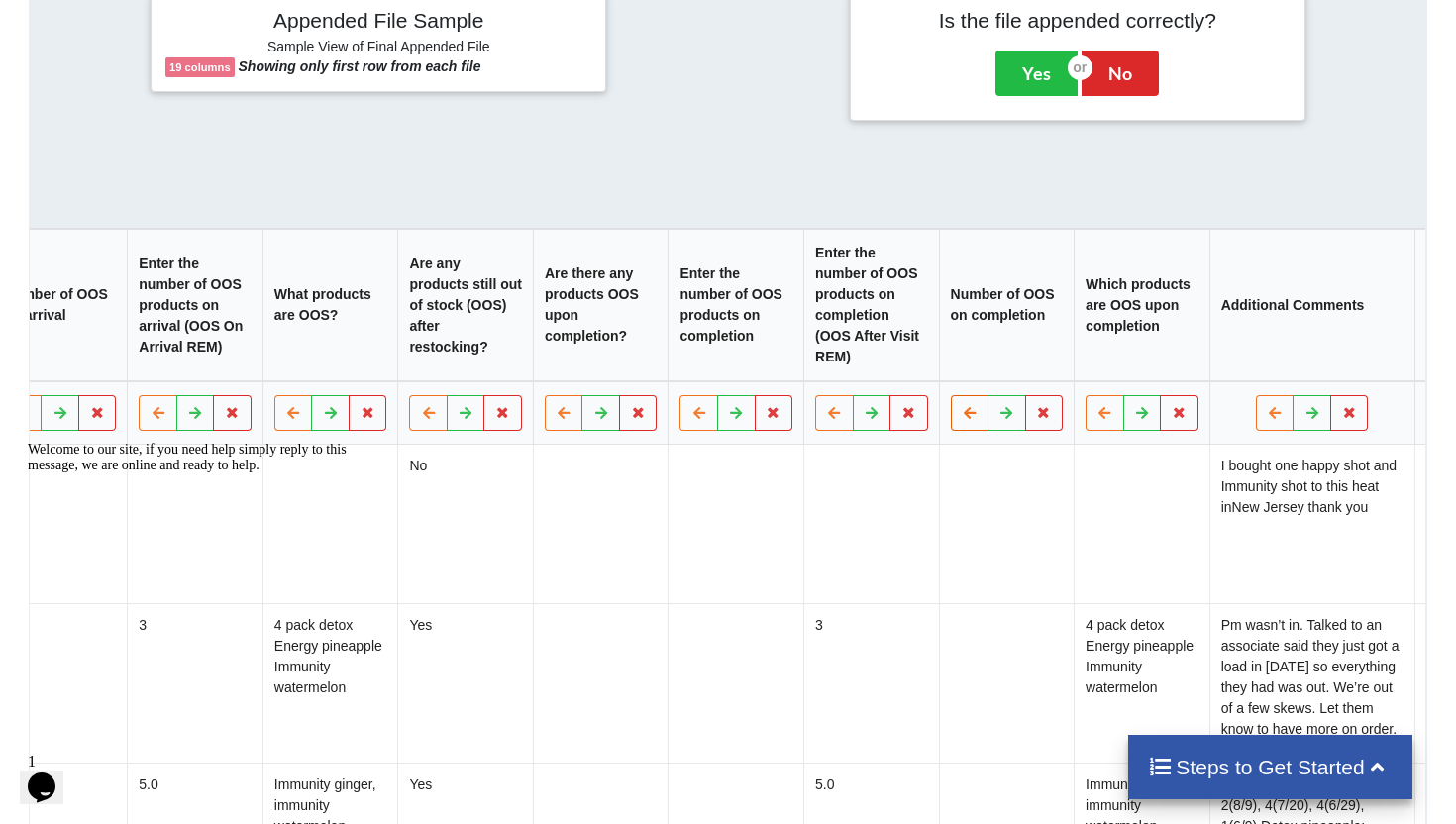 click at bounding box center [970, 413] 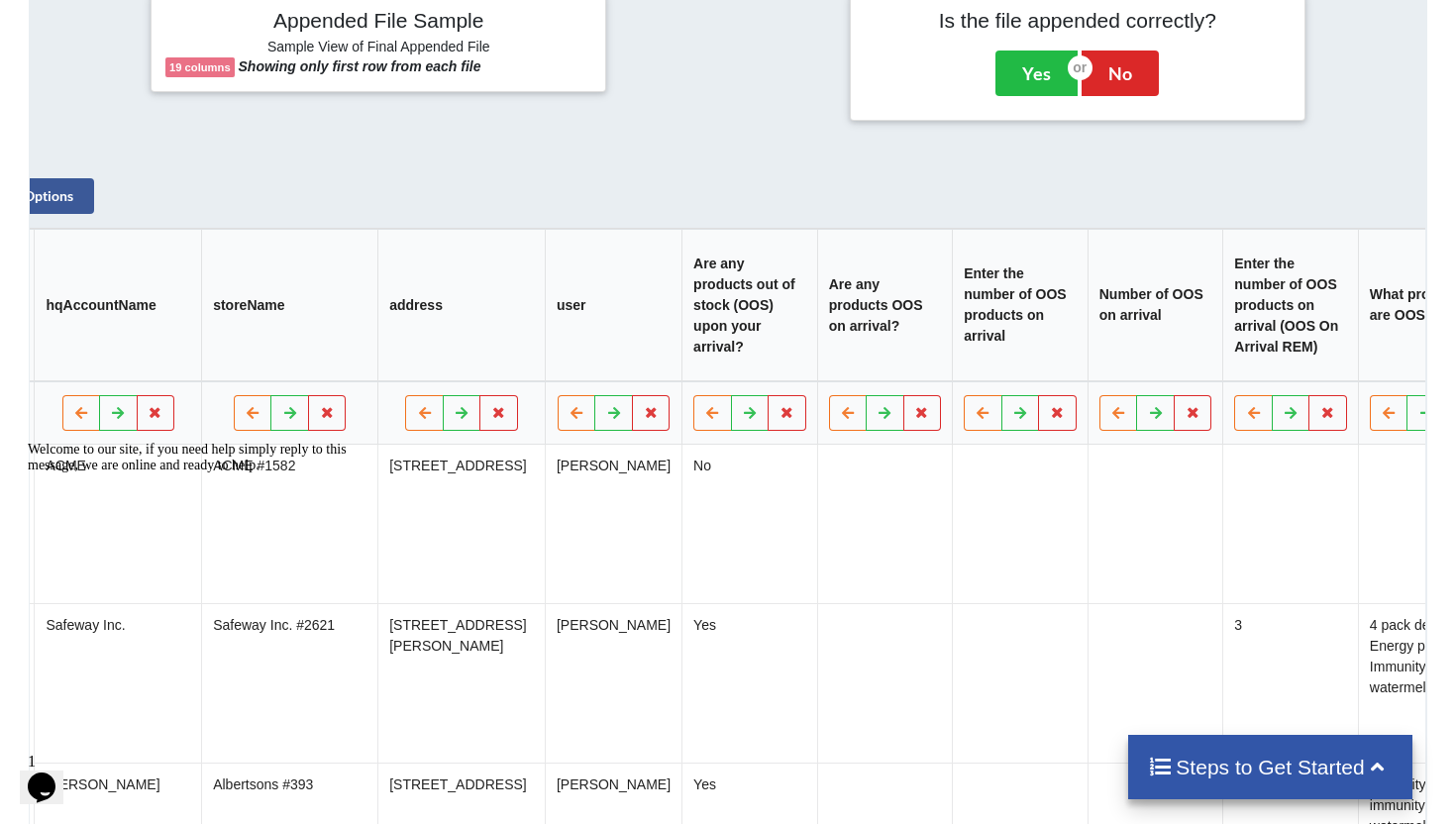 scroll, scrollTop: 0, scrollLeft: 0, axis: both 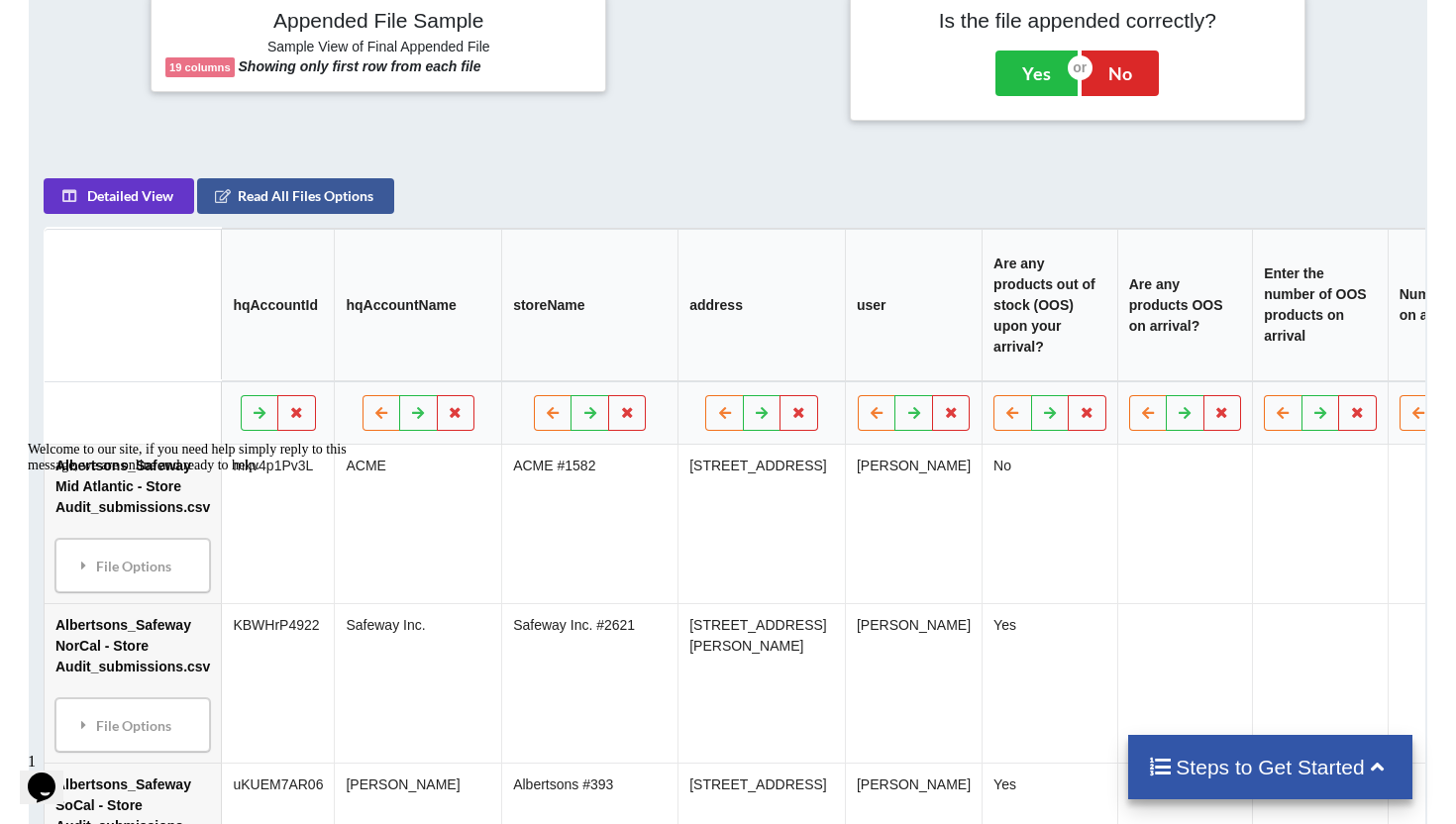 click on "Welcome to our site, if you need help simply reply to this message, we are online and ready to help." at bounding box center [206, 458] 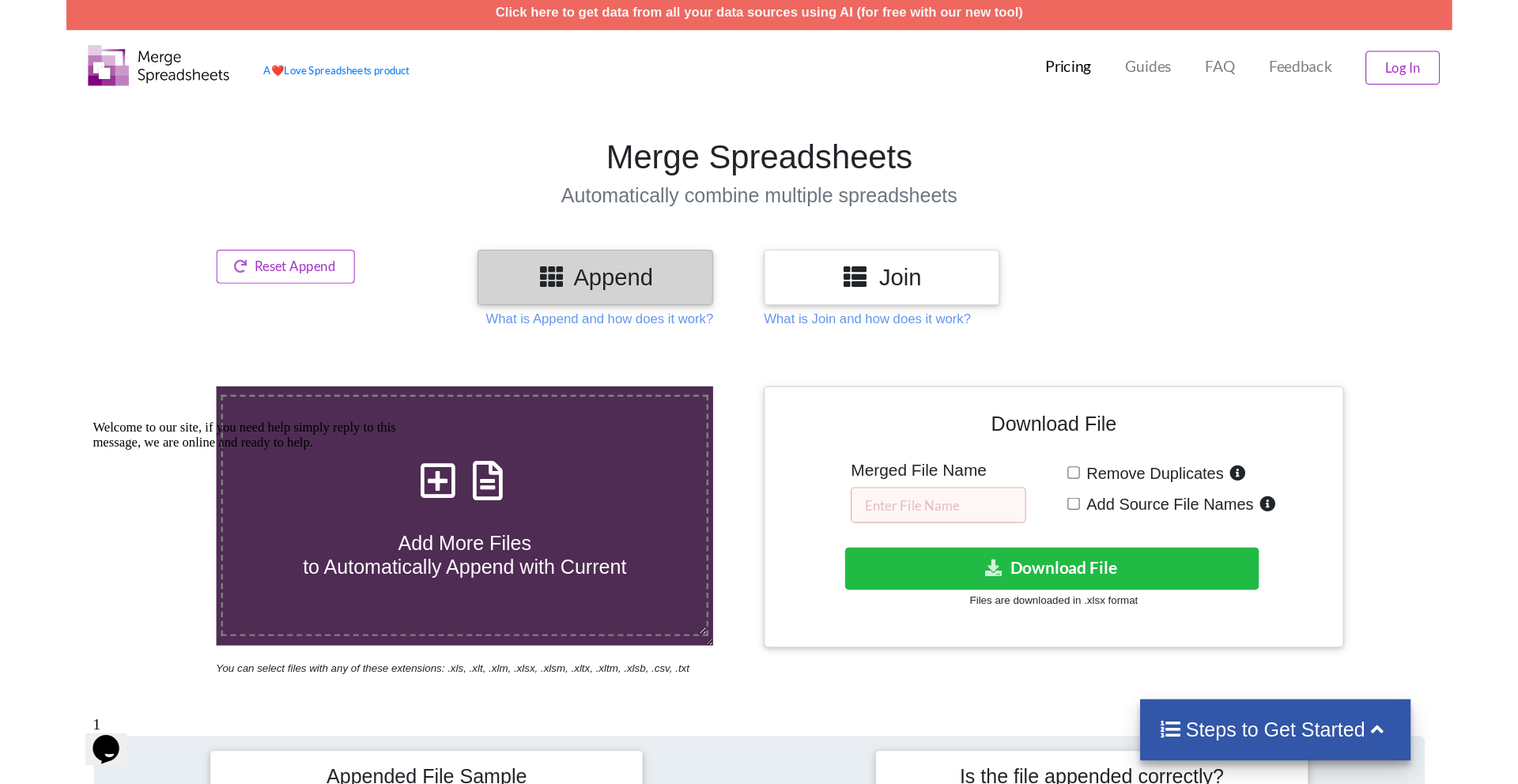 scroll, scrollTop: 0, scrollLeft: 0, axis: both 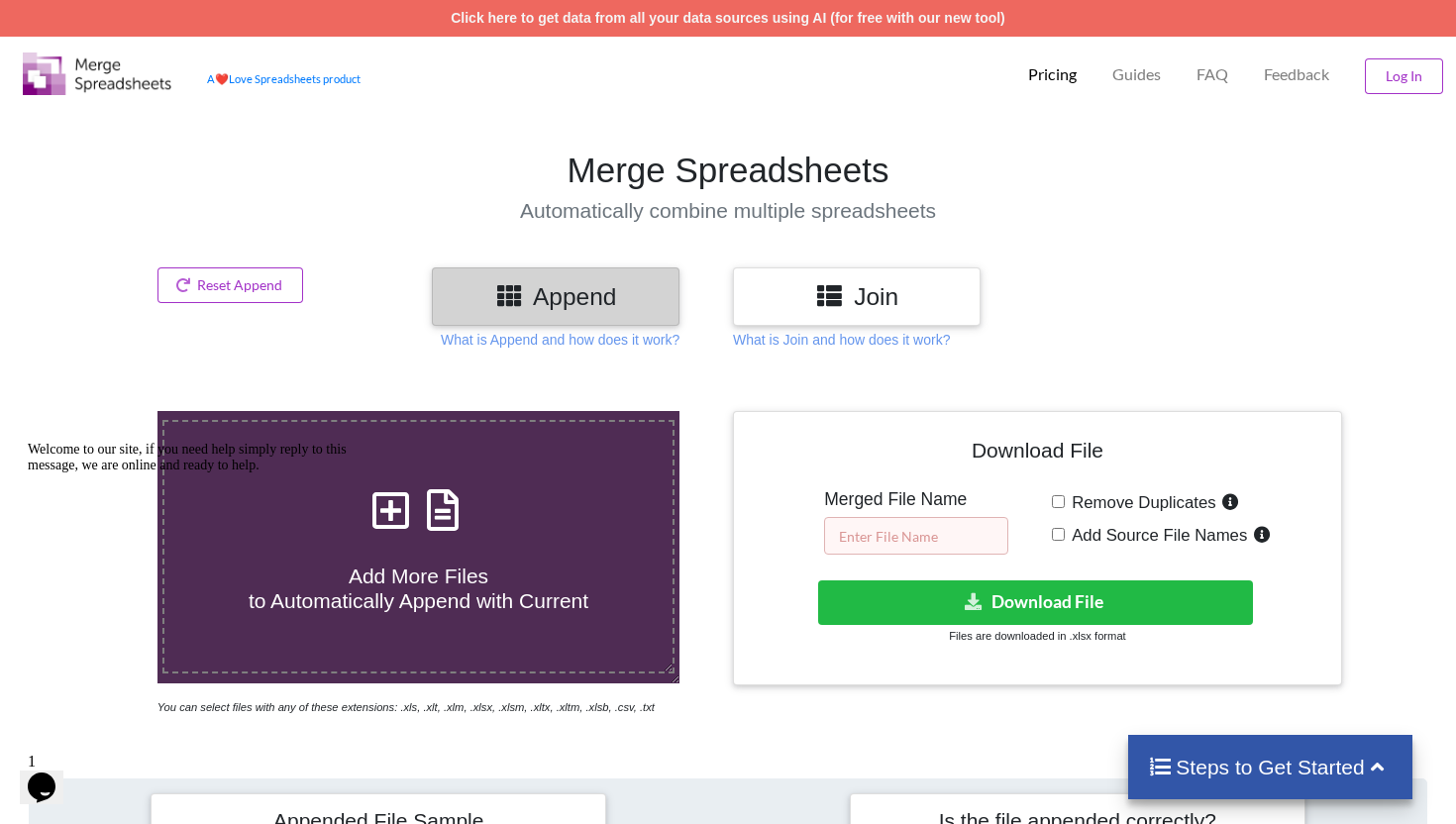 click at bounding box center [916, 536] 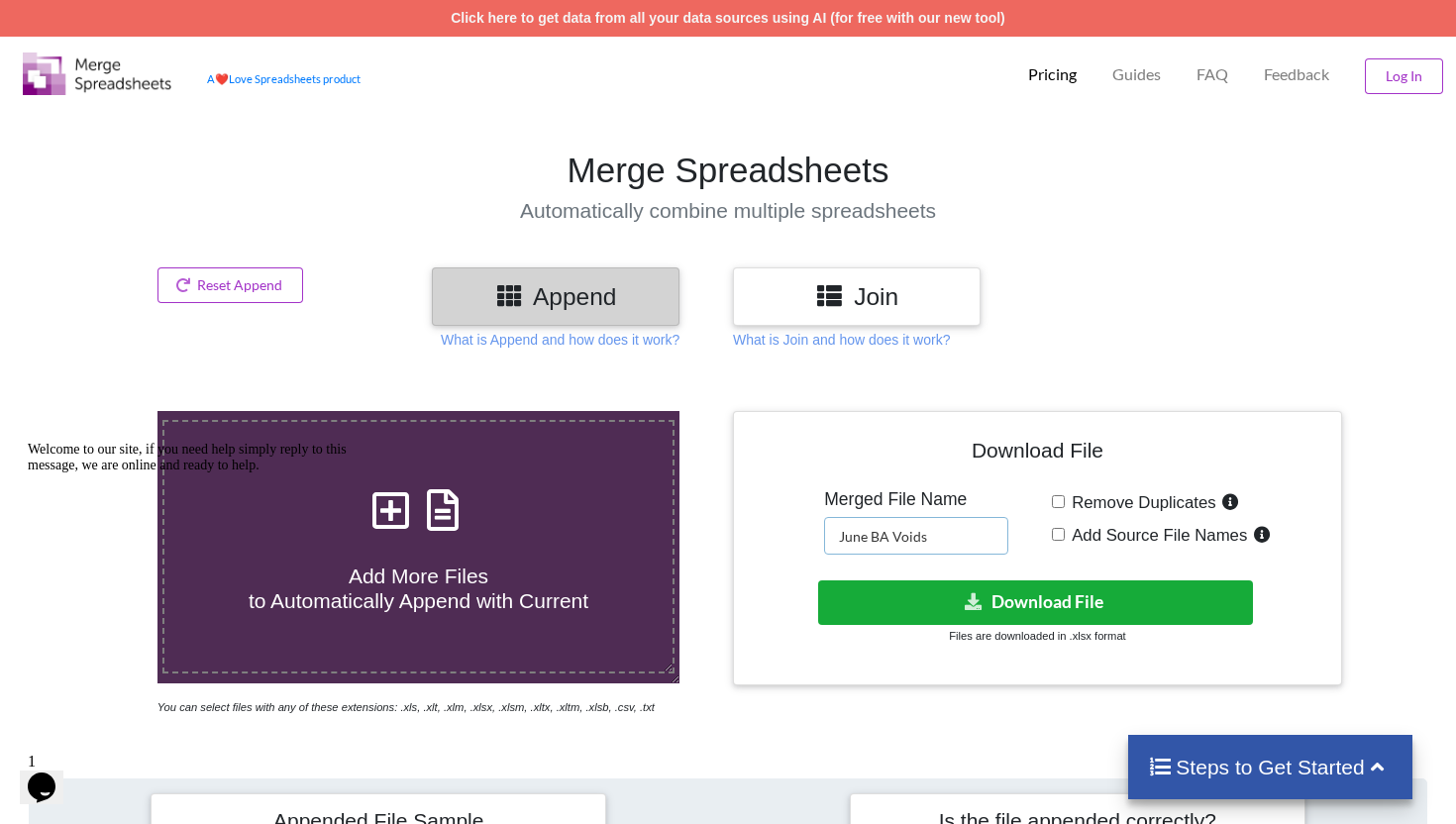 type on "June BA Voids" 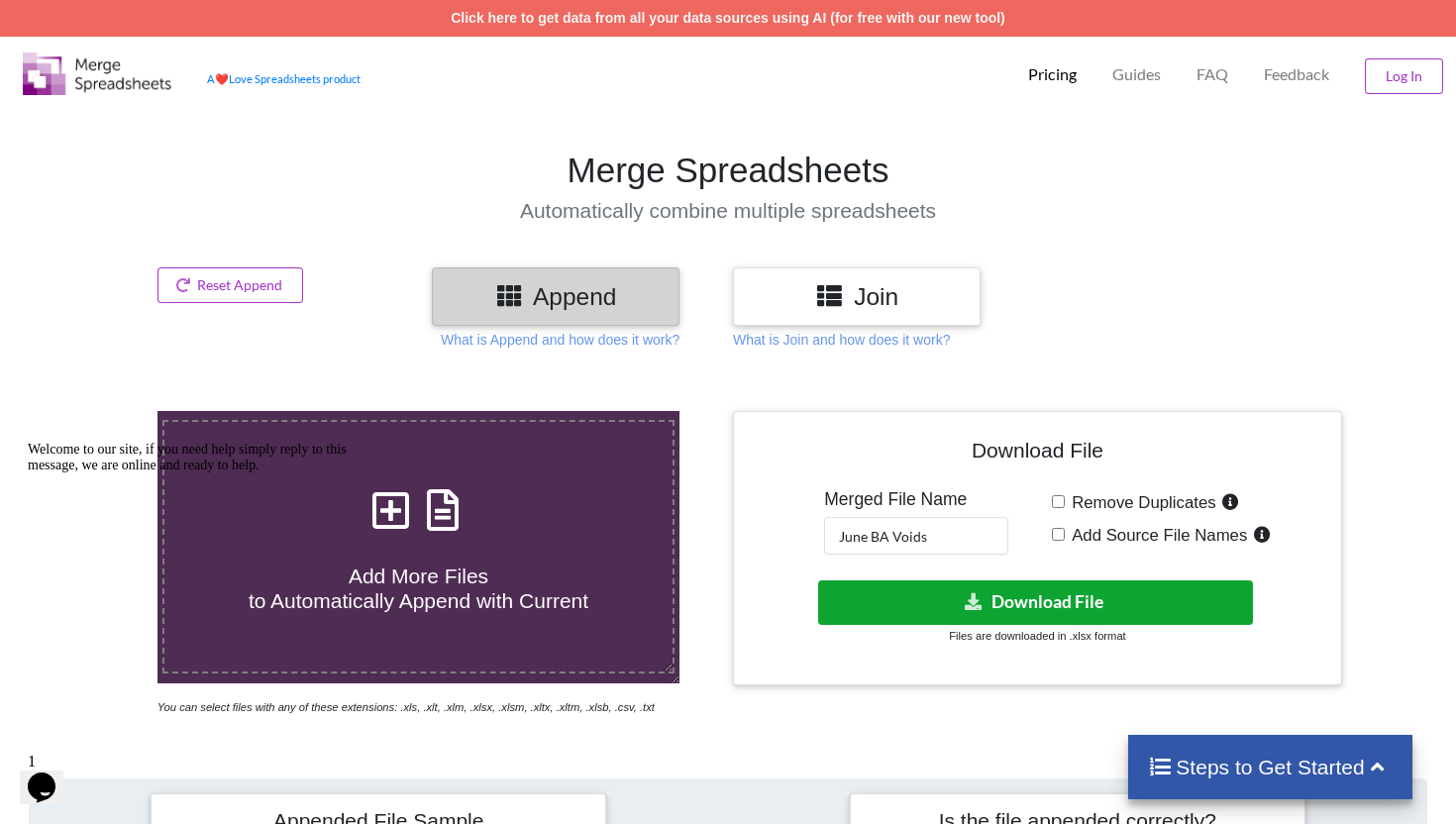 click at bounding box center (974, 600) 